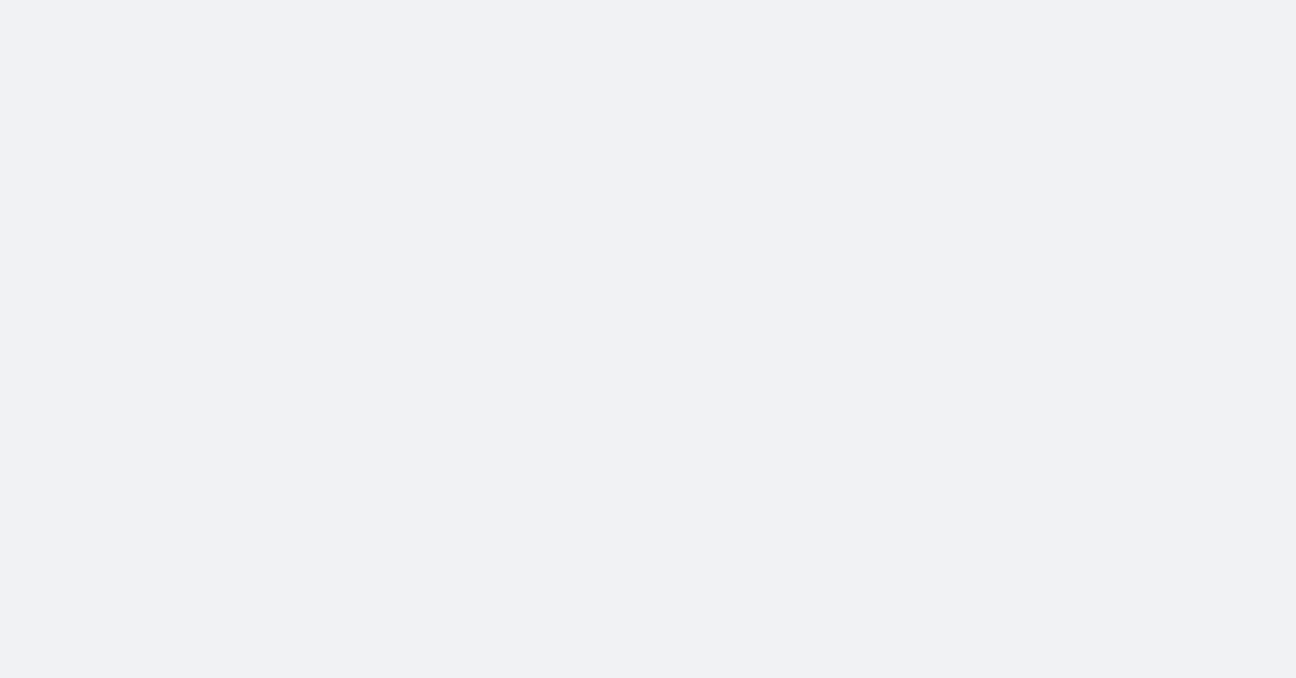 scroll, scrollTop: 0, scrollLeft: 0, axis: both 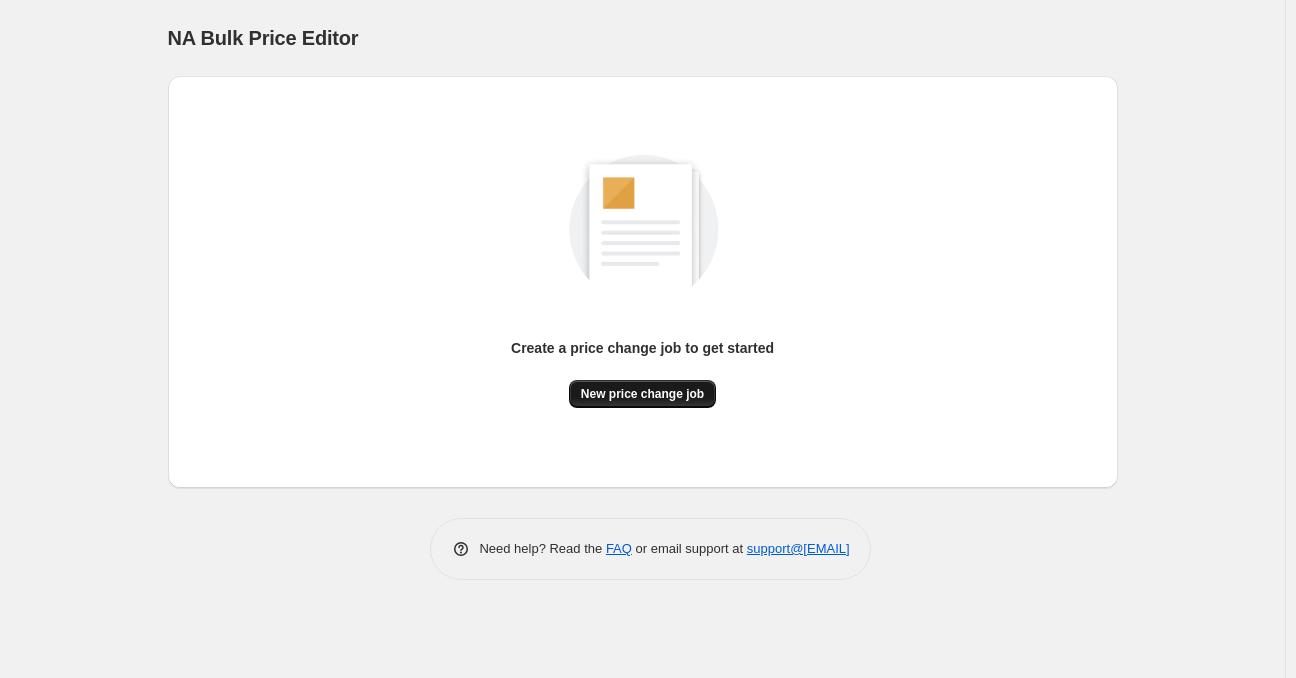 click on "New price change job" at bounding box center (642, 394) 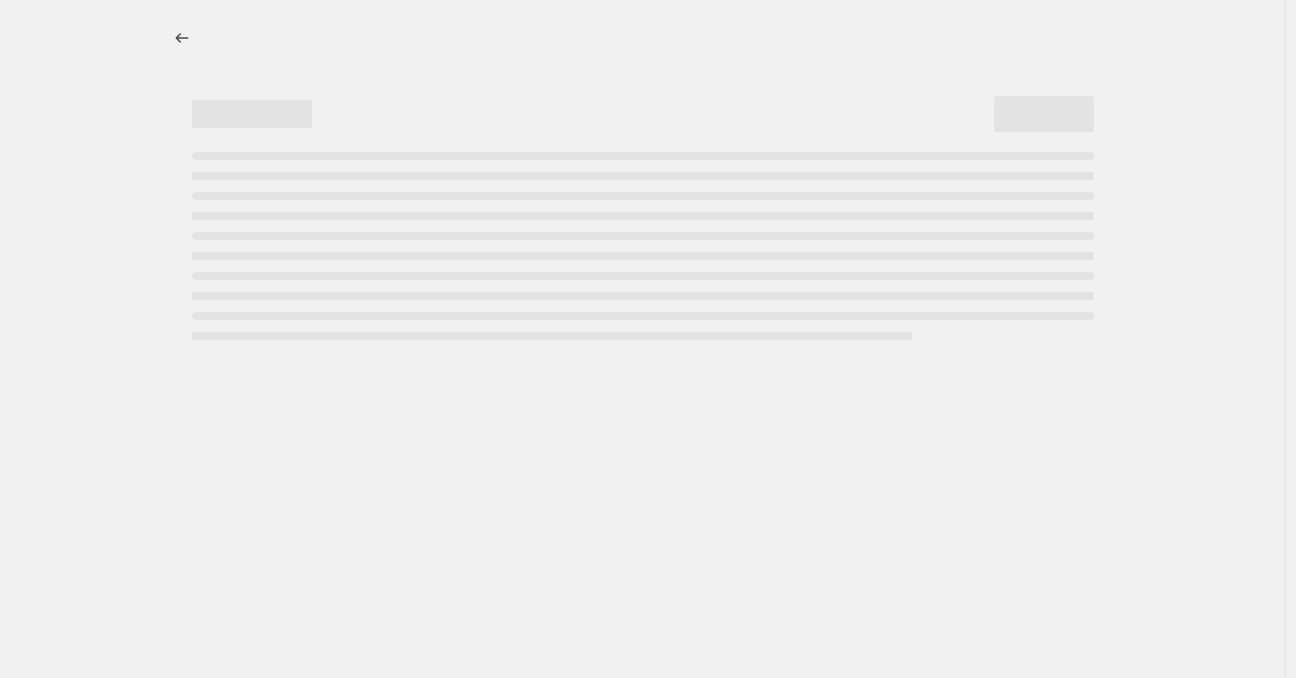 select on "percentage" 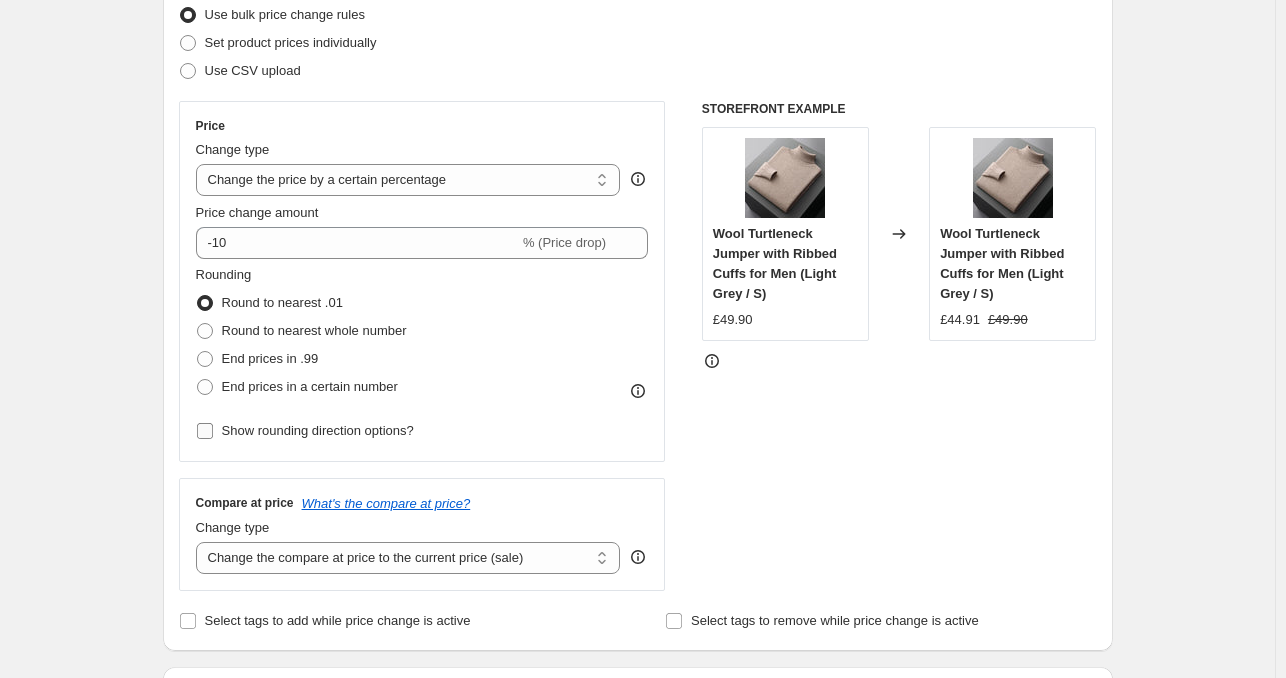 scroll, scrollTop: 300, scrollLeft: 0, axis: vertical 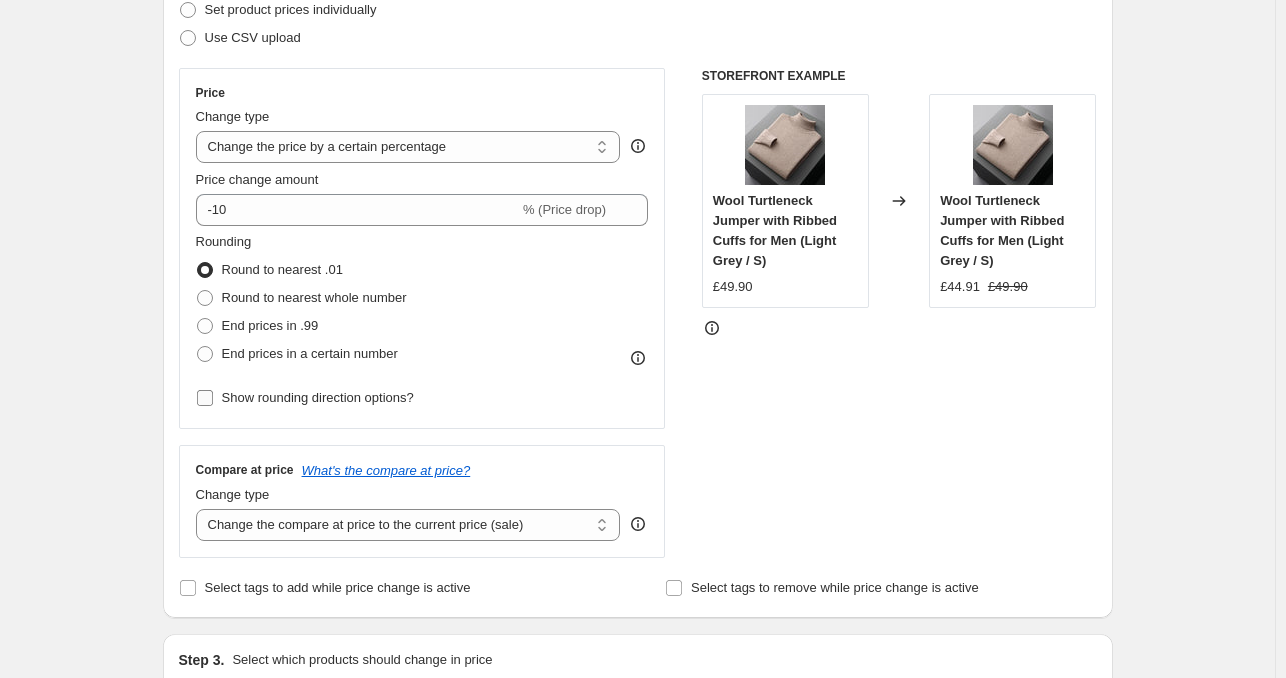 click on "Show rounding direction options?" at bounding box center [318, 397] 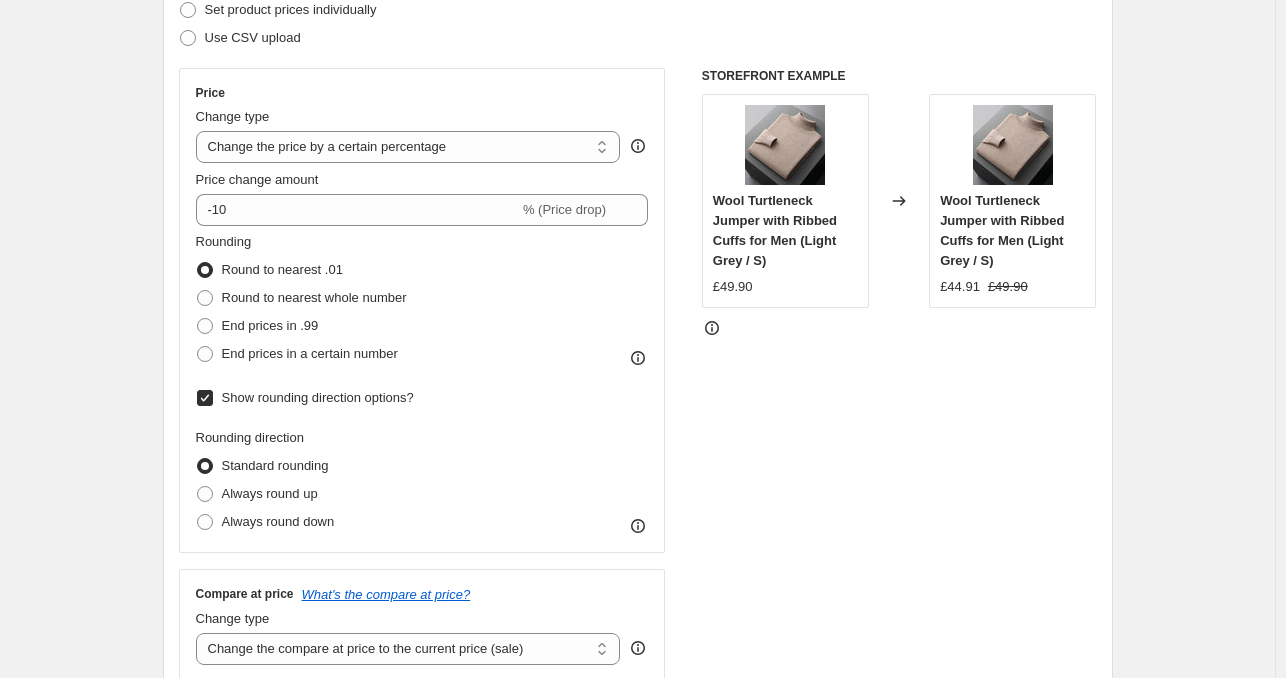 click on "Show rounding direction options?" at bounding box center [318, 397] 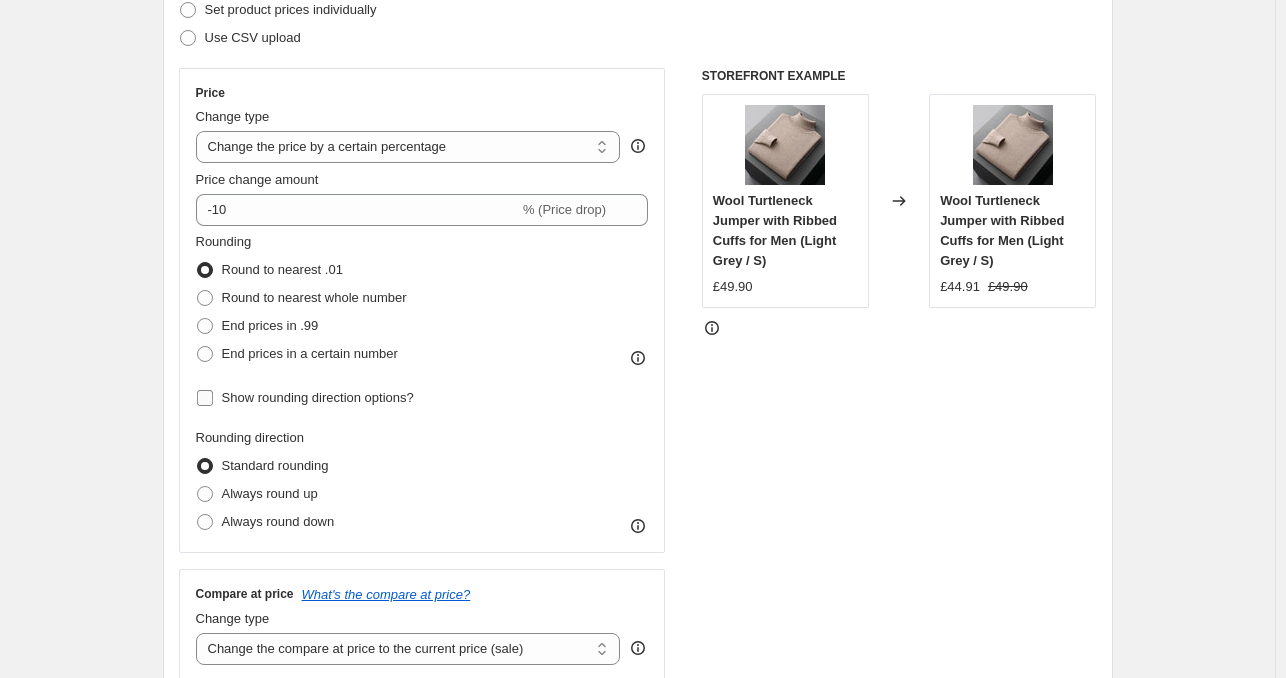 checkbox on "false" 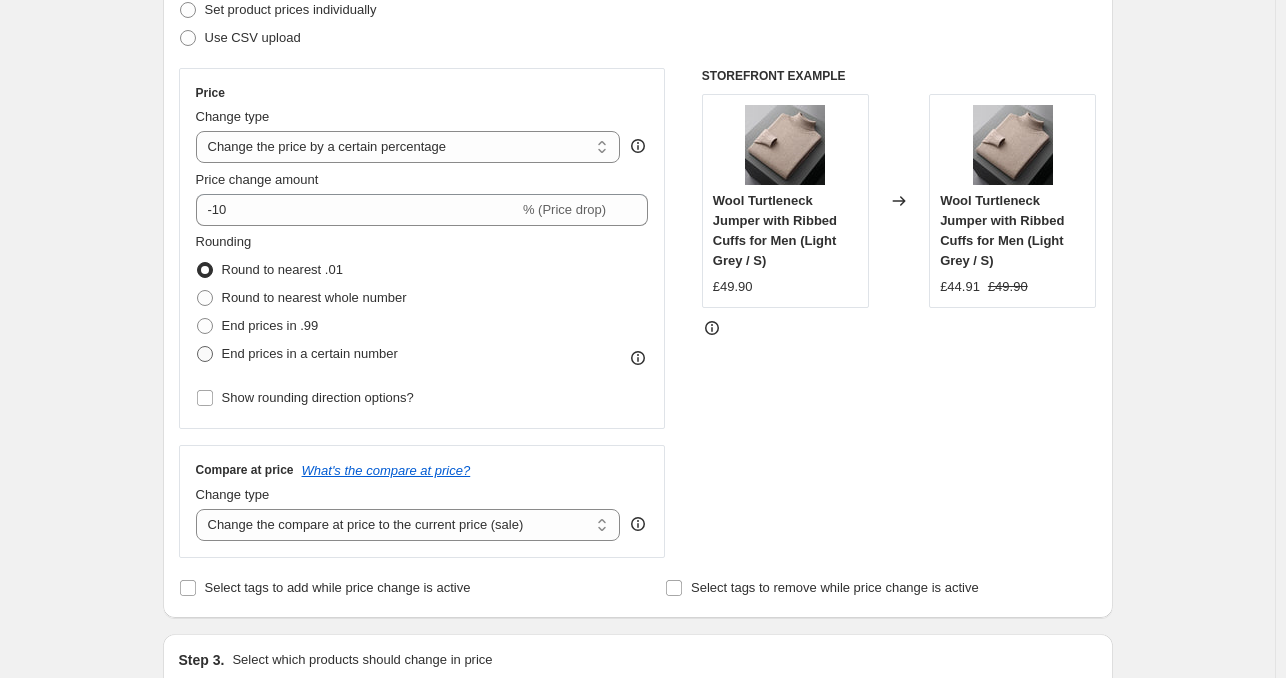 click on "End prices in a certain number" at bounding box center (310, 353) 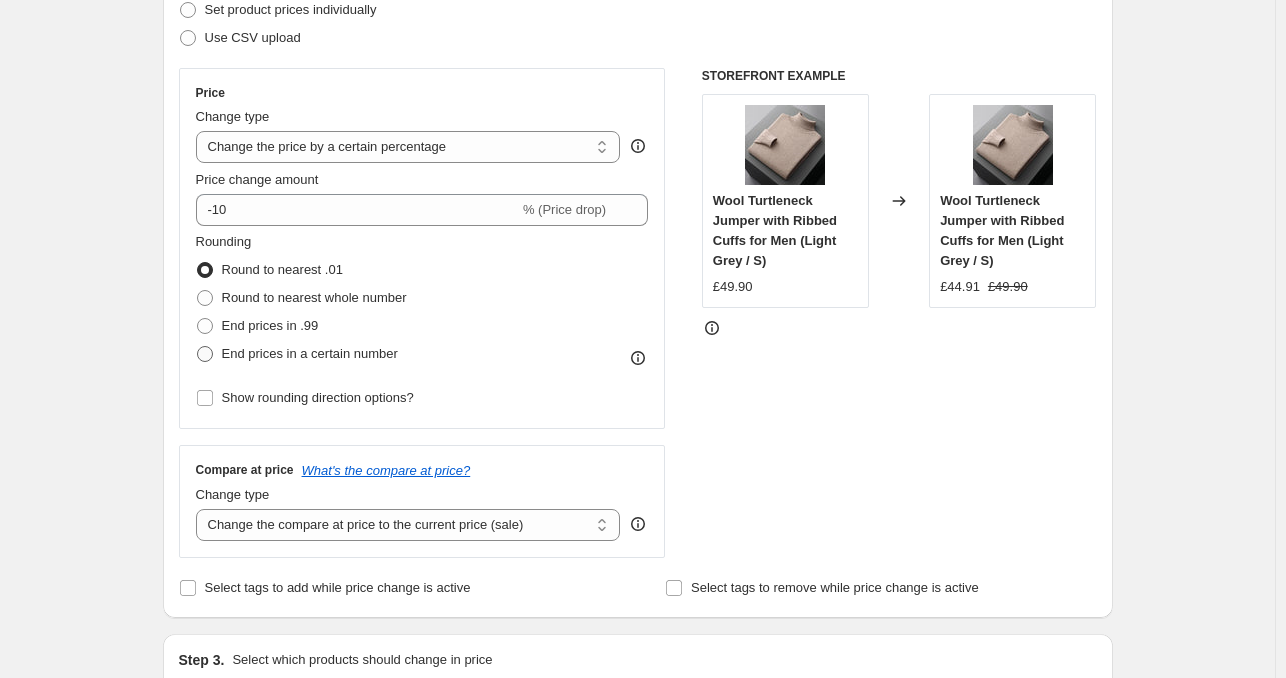 radio on "true" 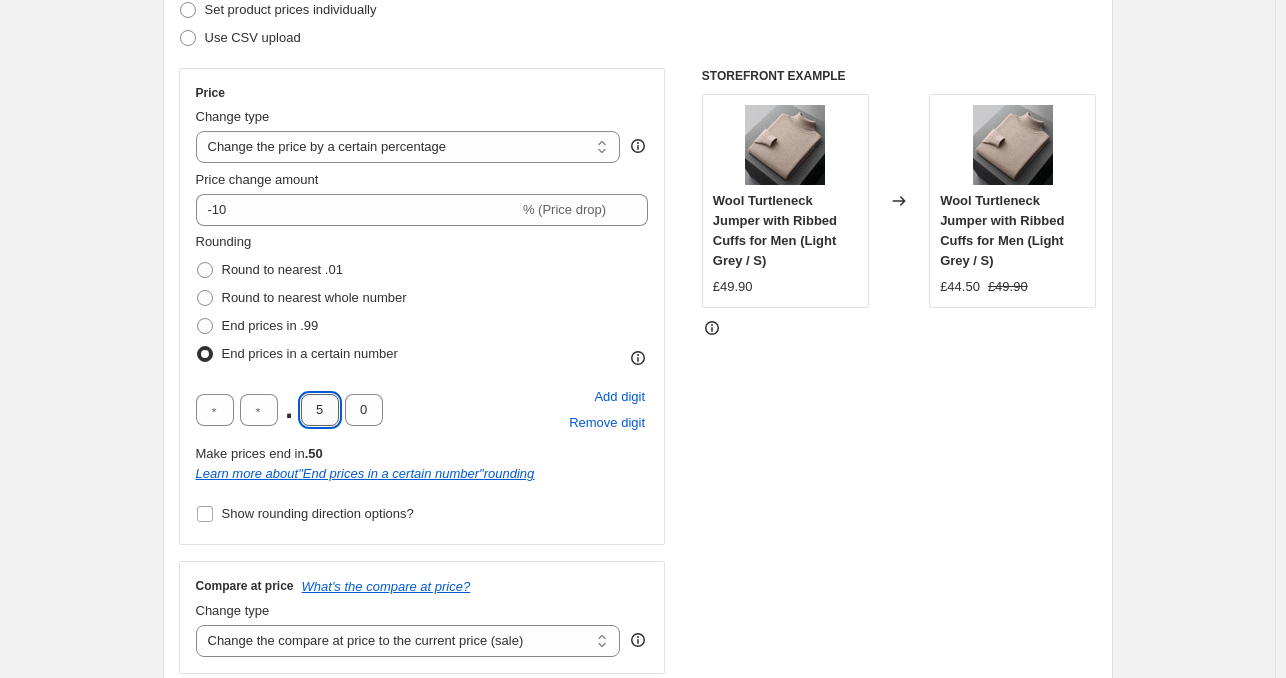 click on "5" at bounding box center [320, 410] 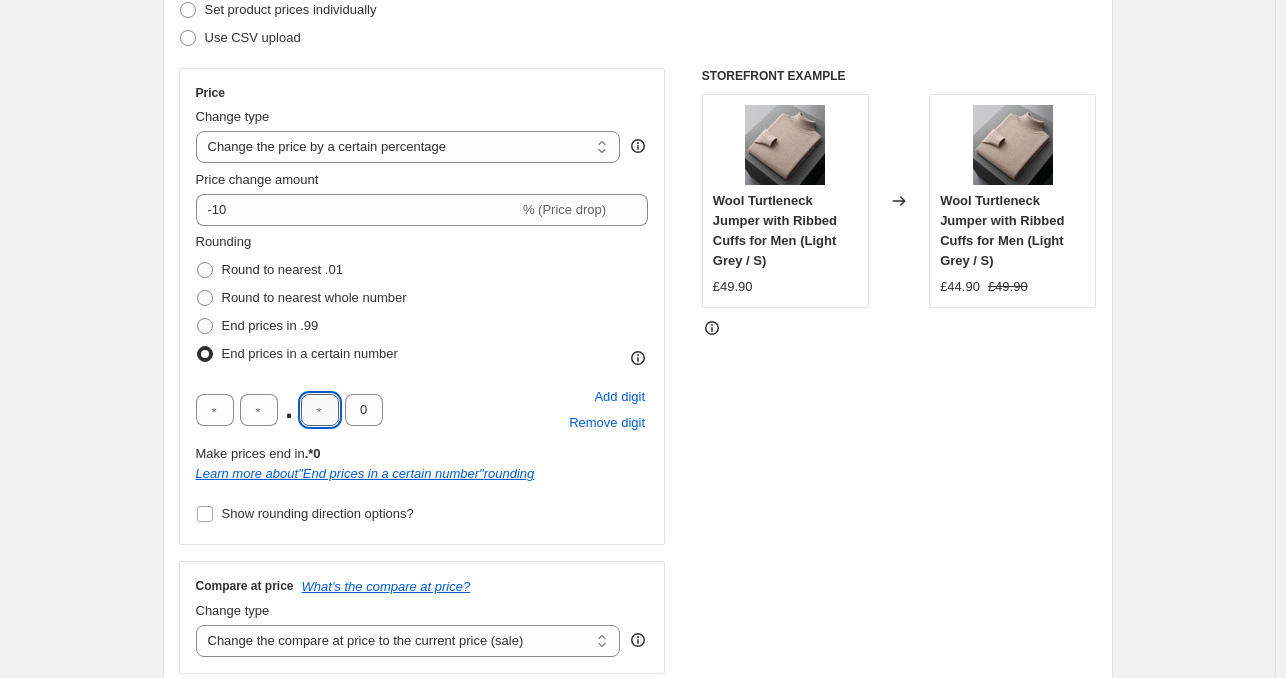 type on "9" 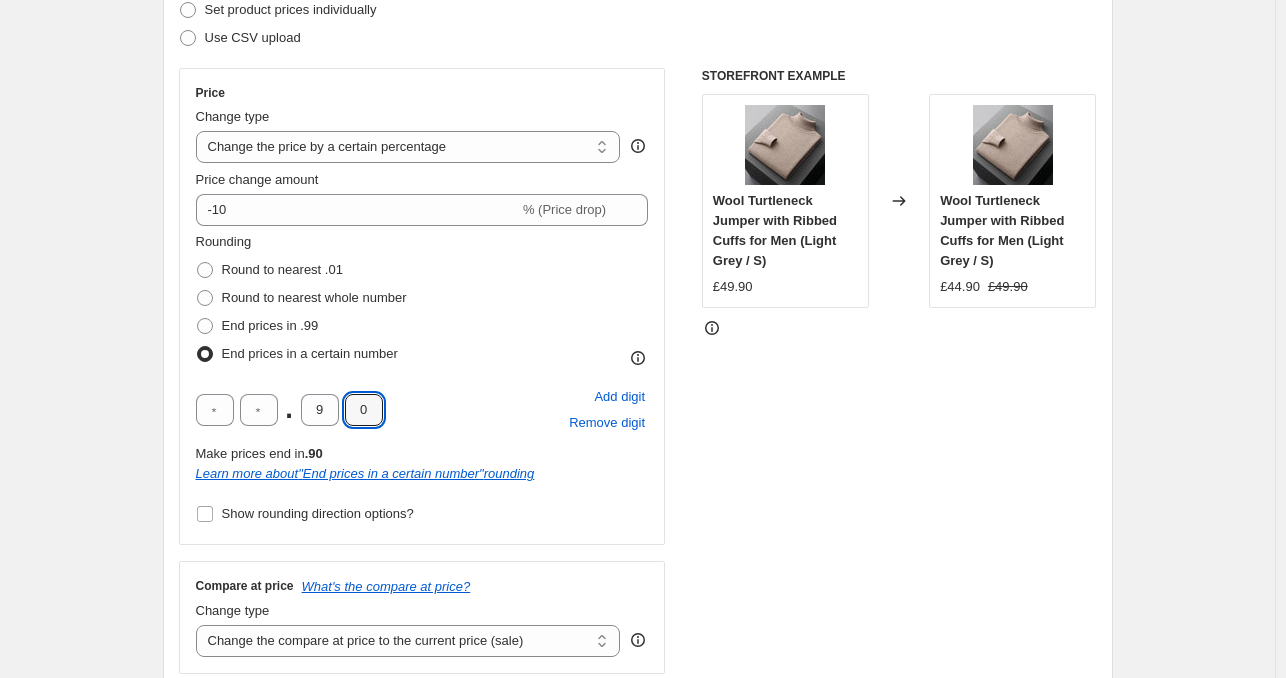 click on ". 9 0 Add digit Remove digit" at bounding box center [422, 410] 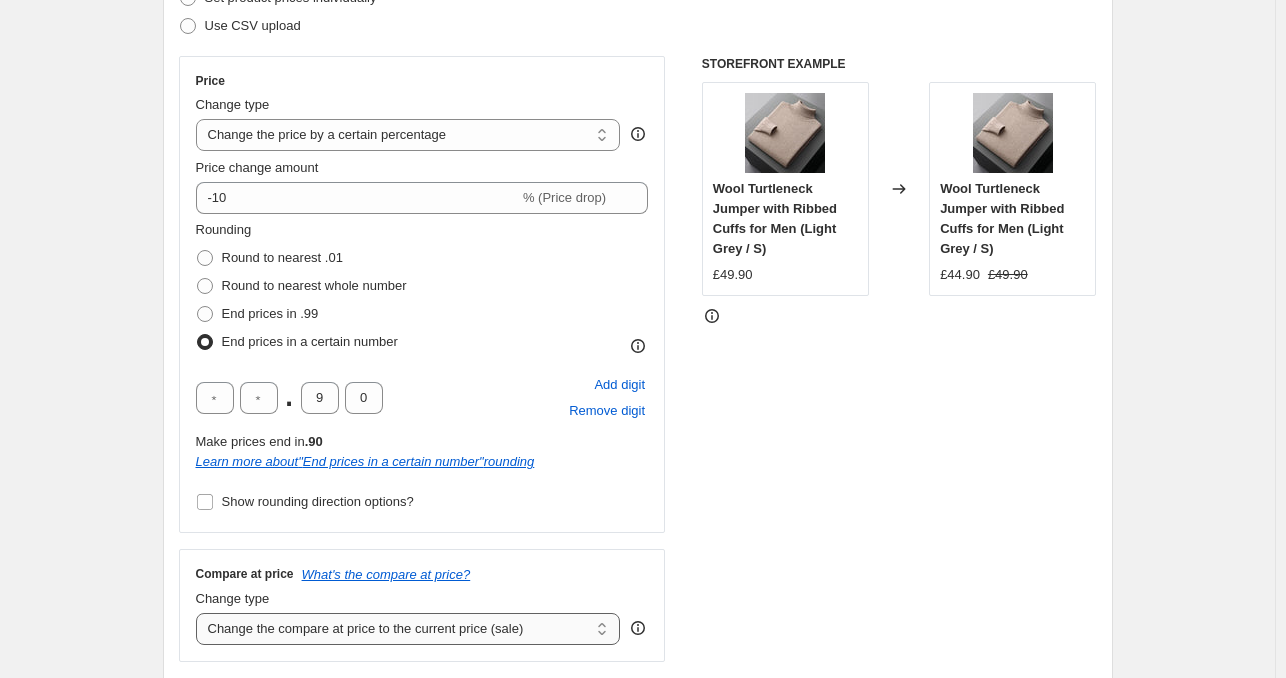 scroll, scrollTop: 300, scrollLeft: 0, axis: vertical 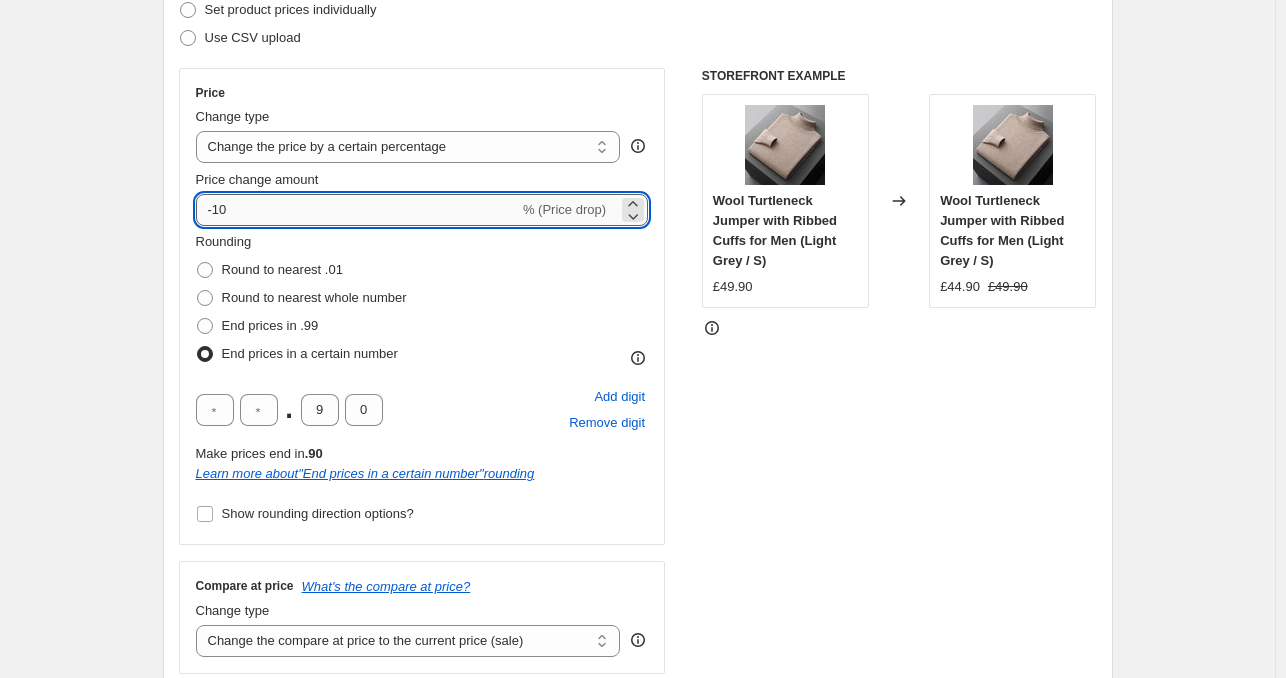 click on "-10" at bounding box center [357, 210] 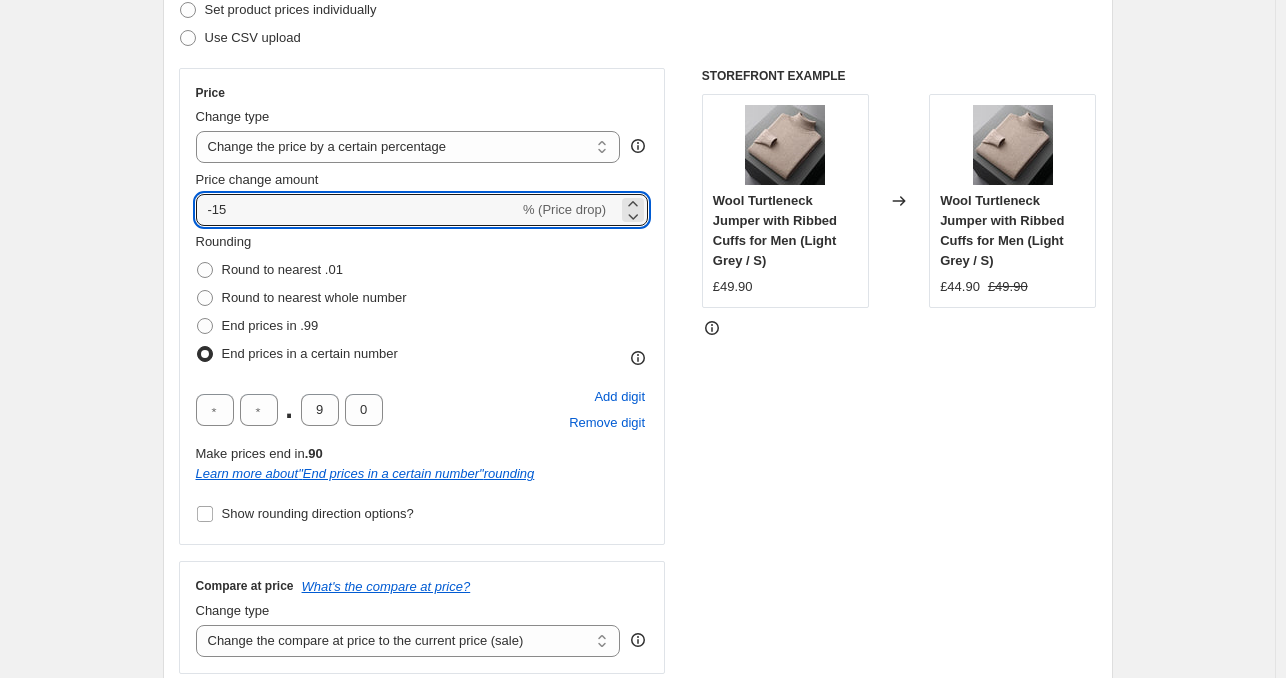type on "-15" 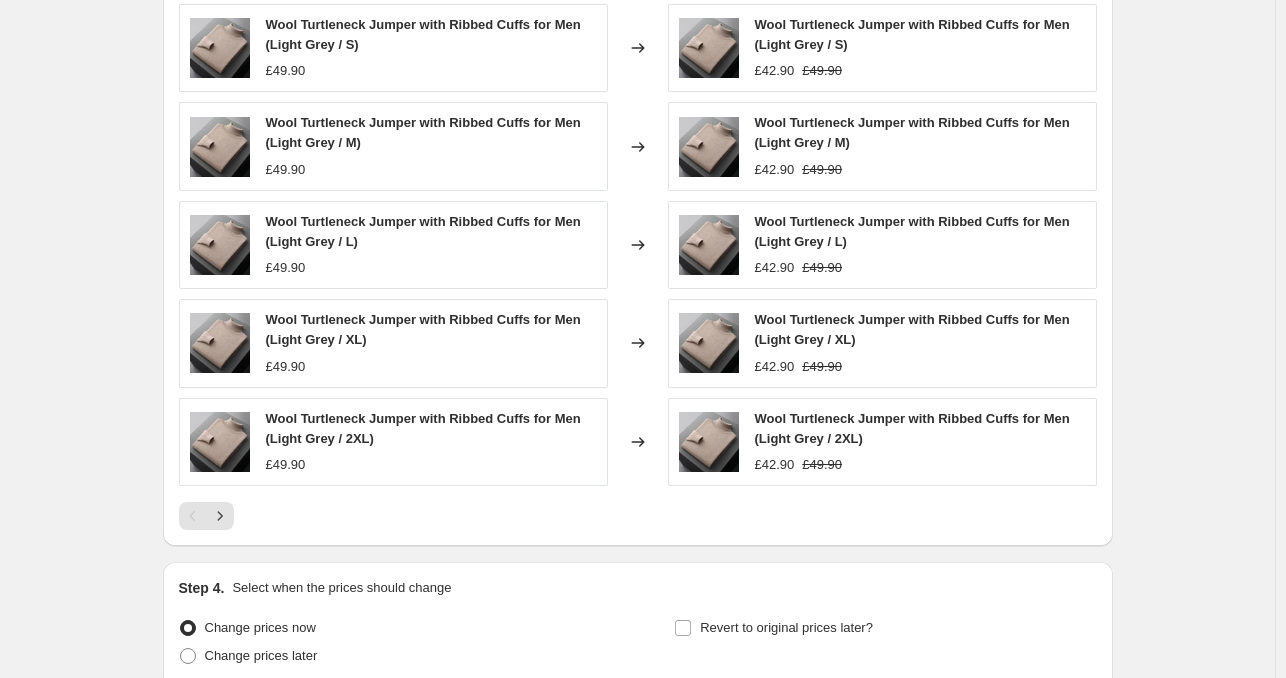 scroll, scrollTop: 1467, scrollLeft: 0, axis: vertical 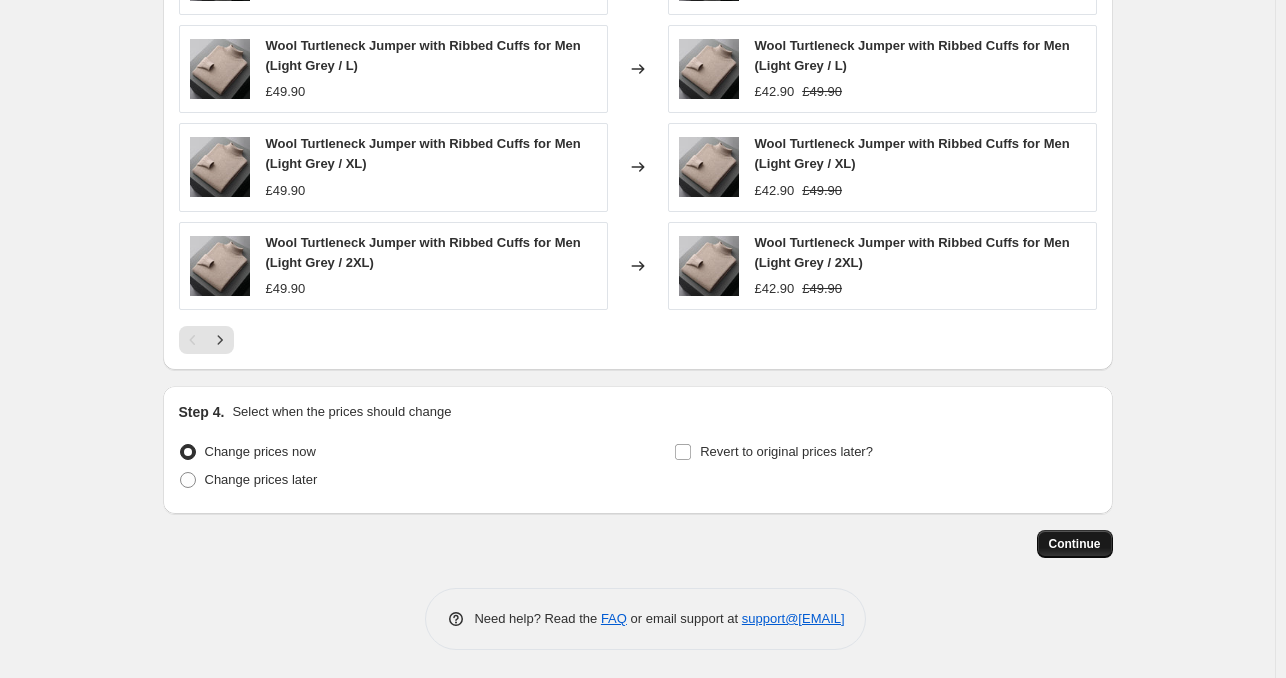 click on "Continue" at bounding box center (1075, 544) 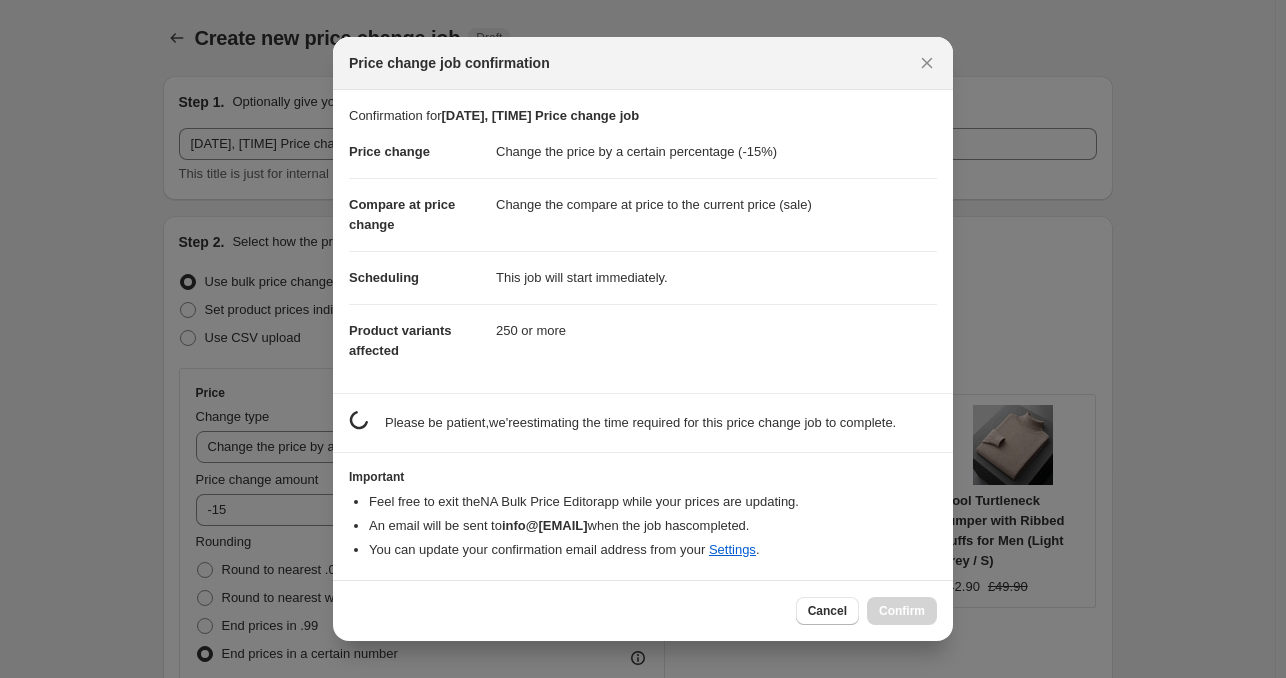 scroll, scrollTop: 0, scrollLeft: 0, axis: both 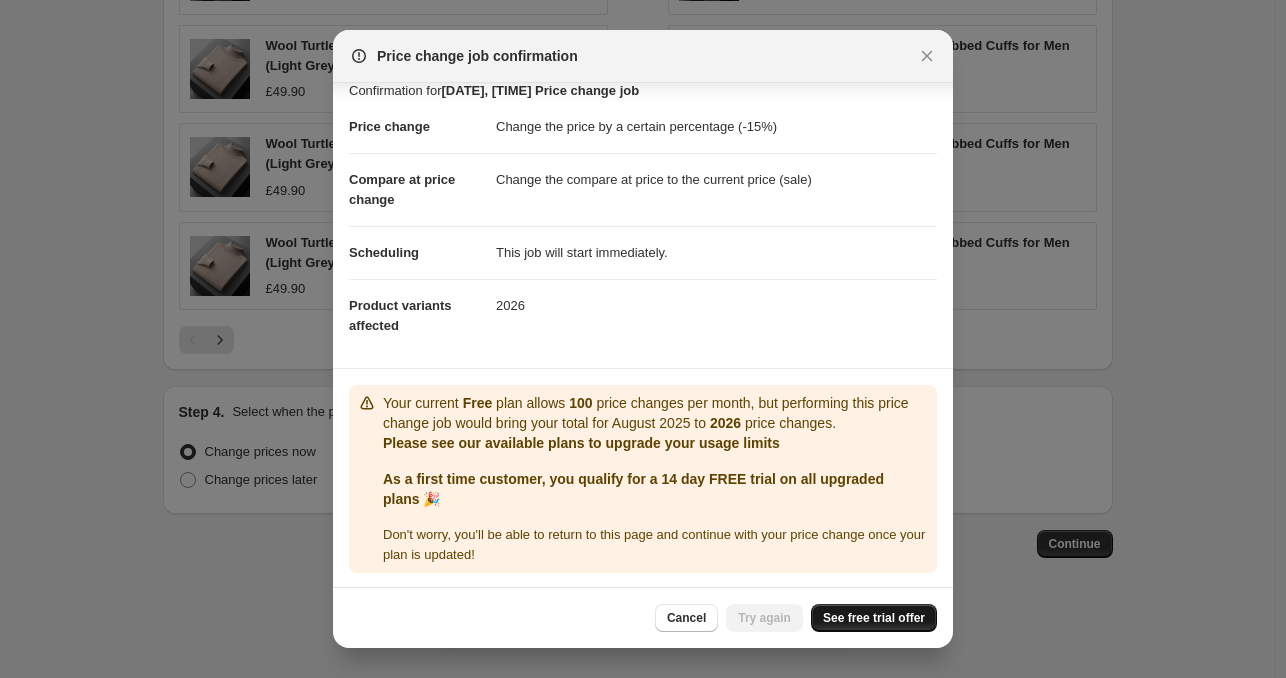 click on "See free trial offer" at bounding box center [874, 618] 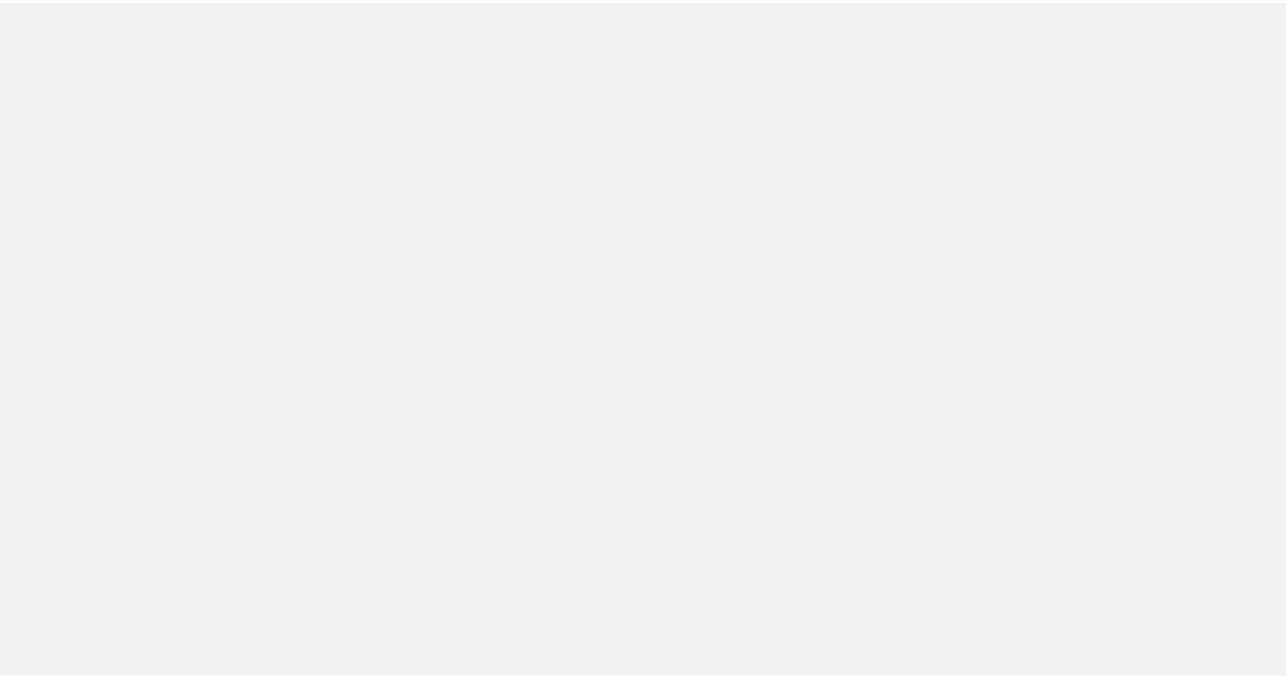 scroll, scrollTop: 0, scrollLeft: 0, axis: both 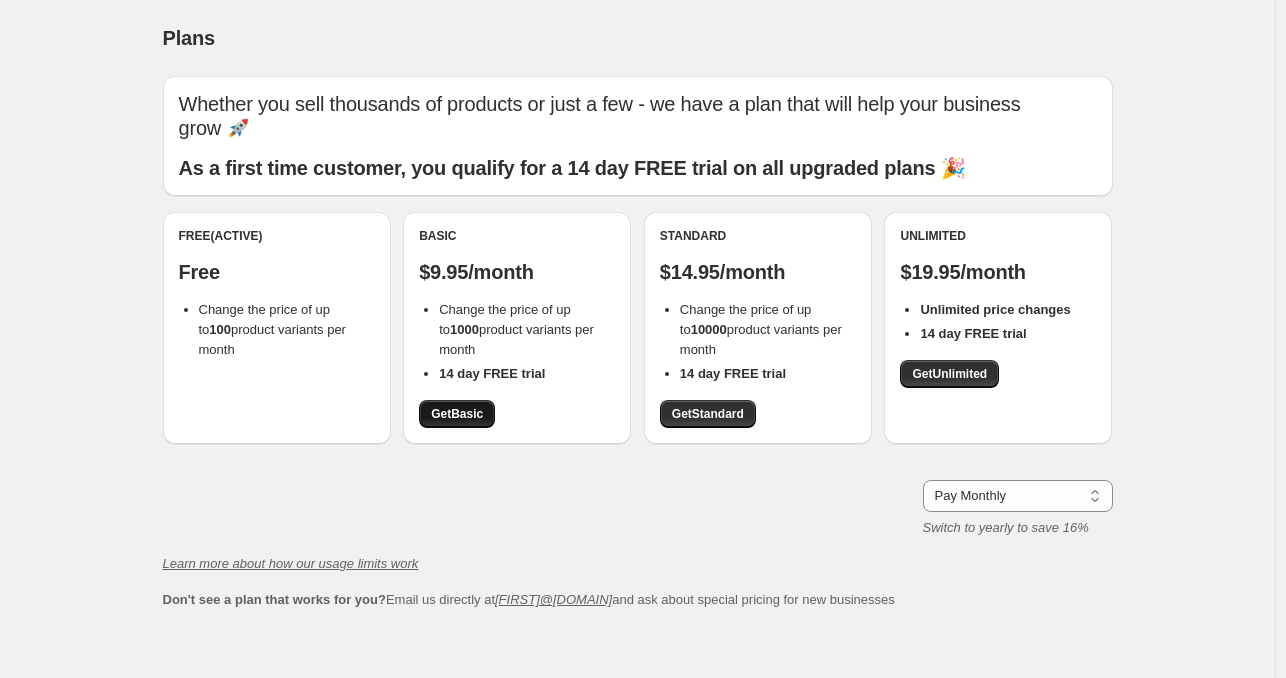 click on "Get  Basic" at bounding box center (457, 414) 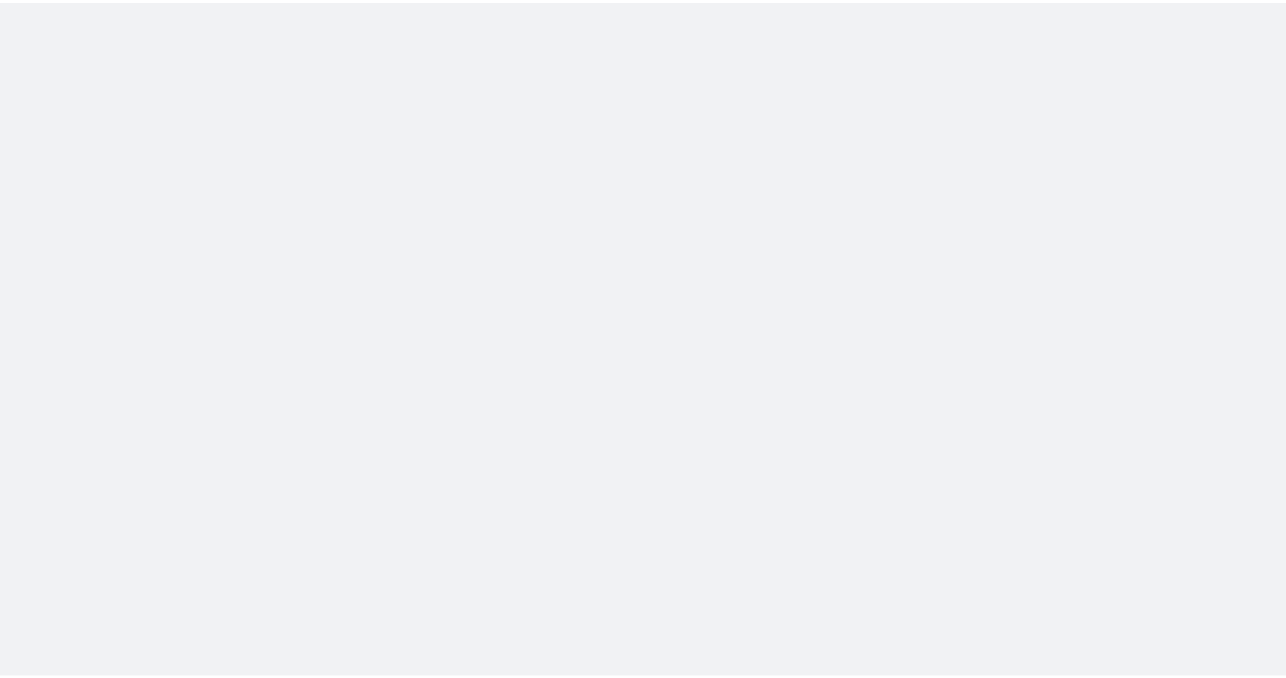 scroll, scrollTop: 0, scrollLeft: 0, axis: both 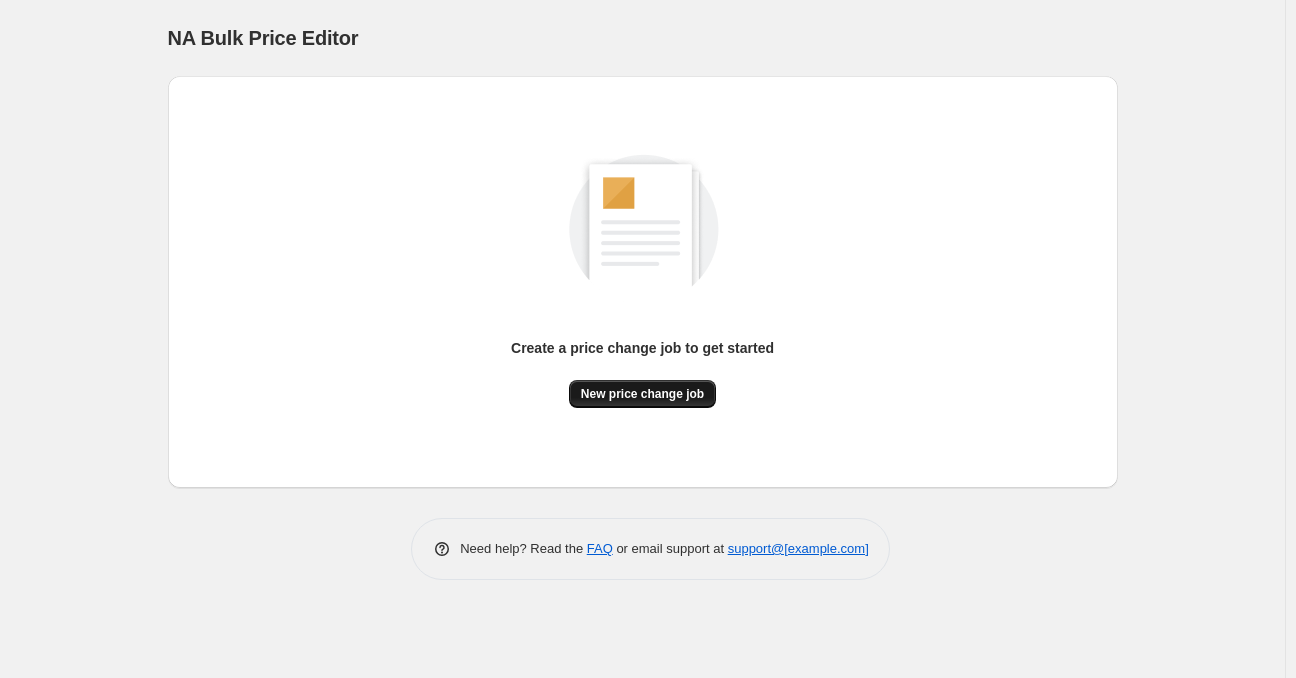 click on "New price change job" at bounding box center (642, 394) 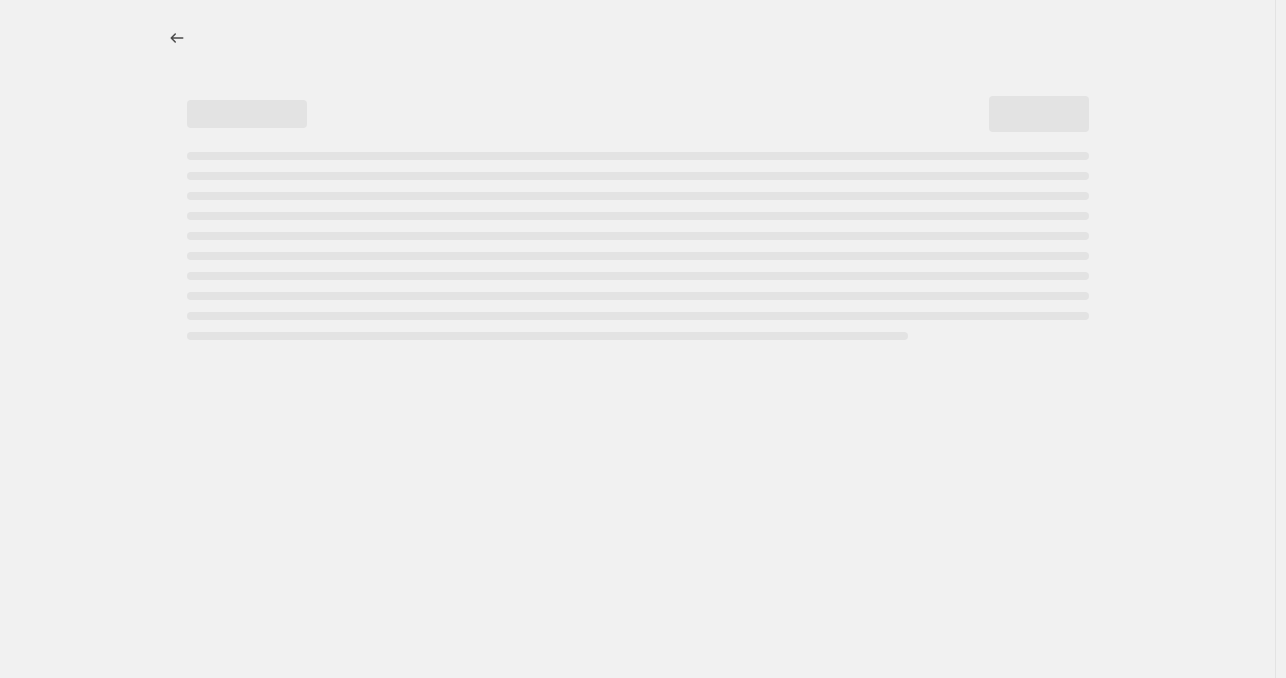 select on "percentage" 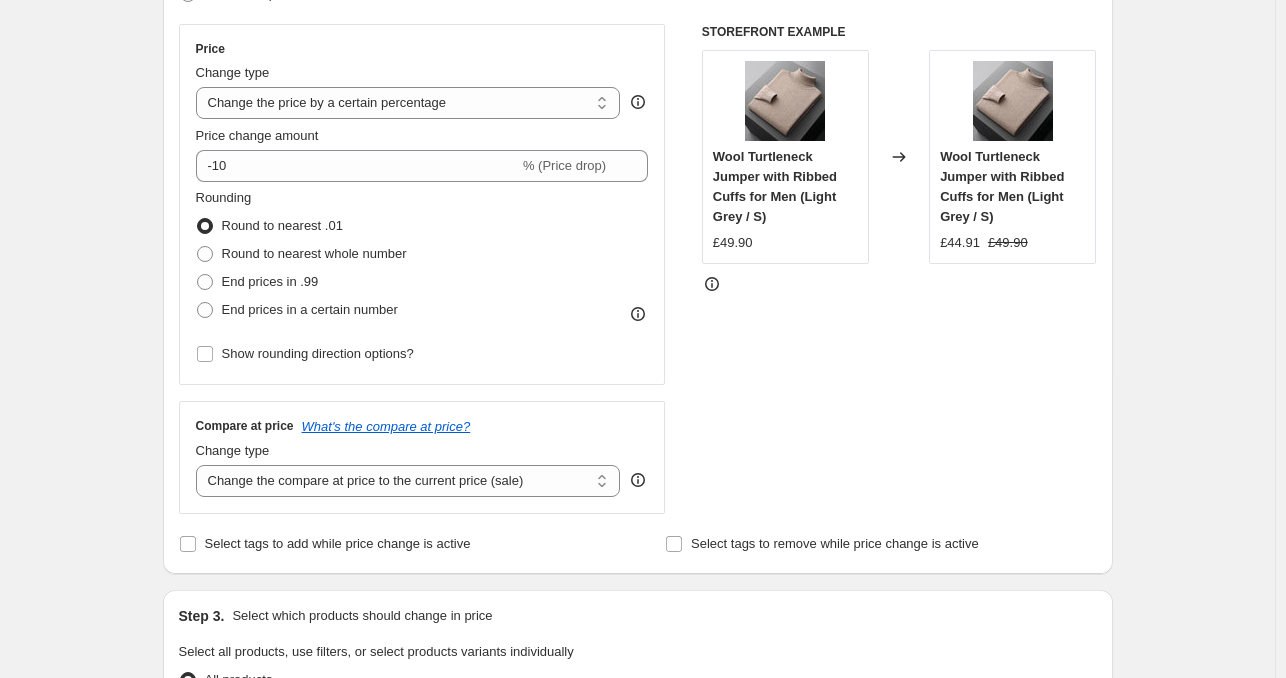 scroll, scrollTop: 300, scrollLeft: 0, axis: vertical 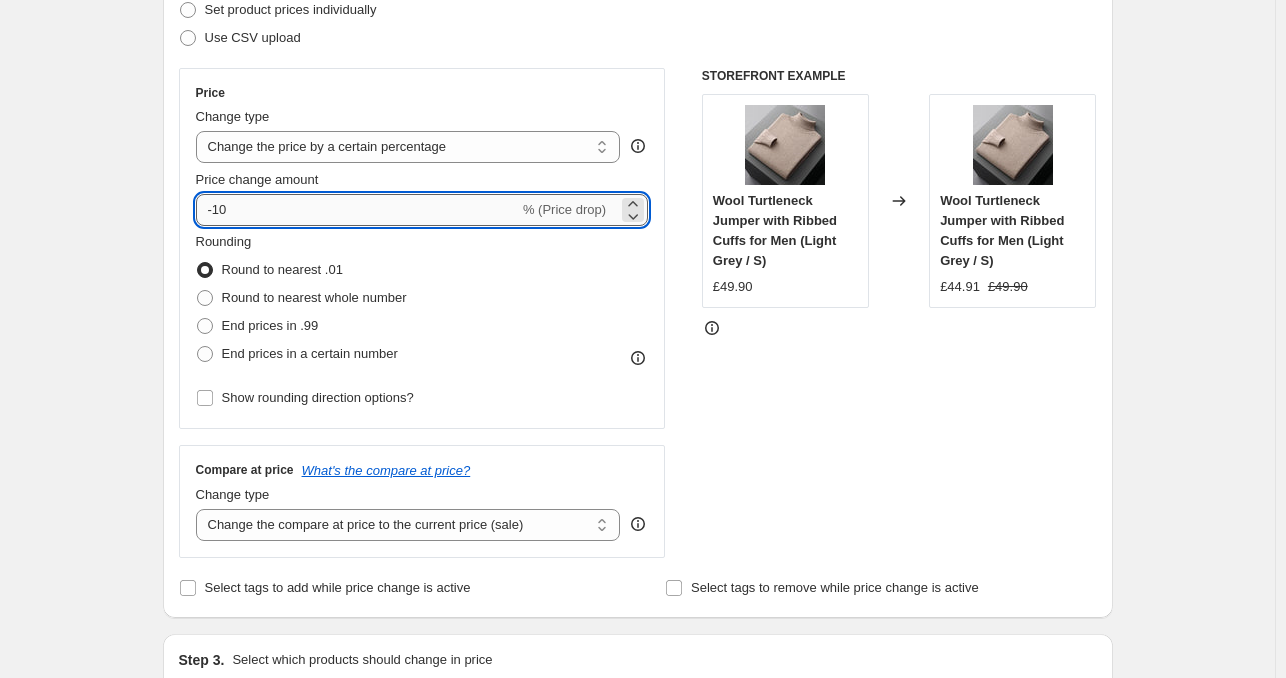 click on "-10" at bounding box center (357, 210) 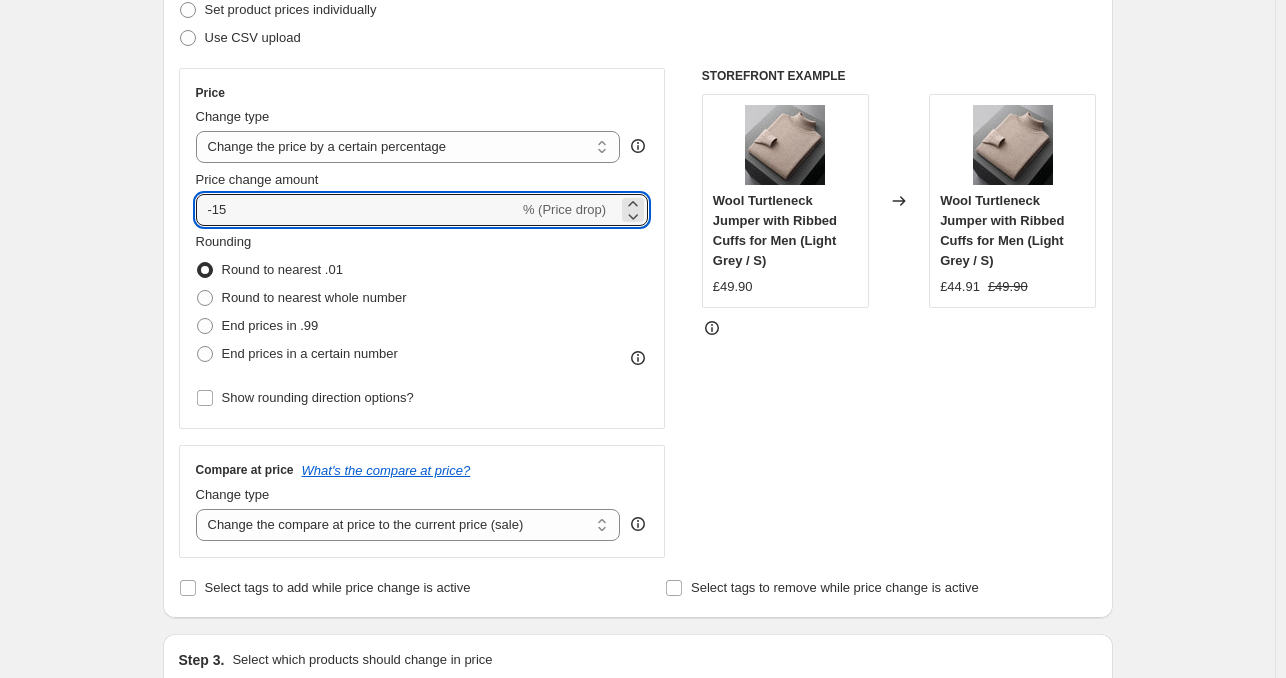 type on "-15" 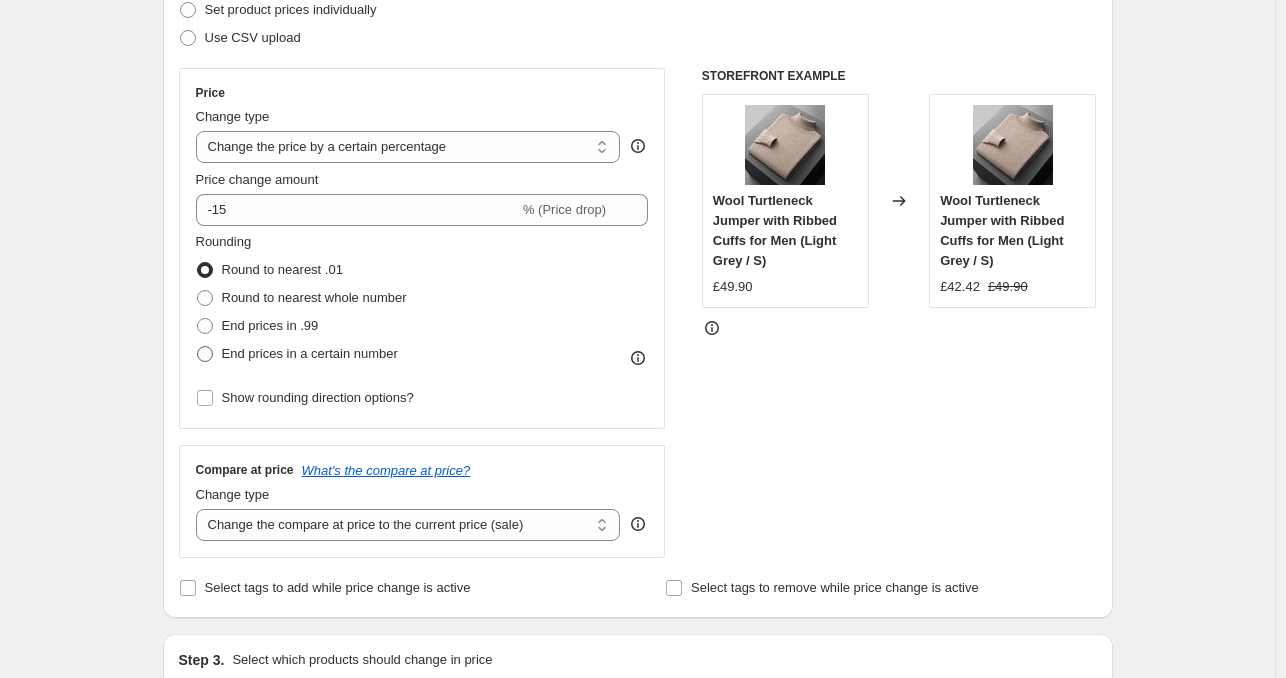 click on "End prices in a certain number" at bounding box center [310, 353] 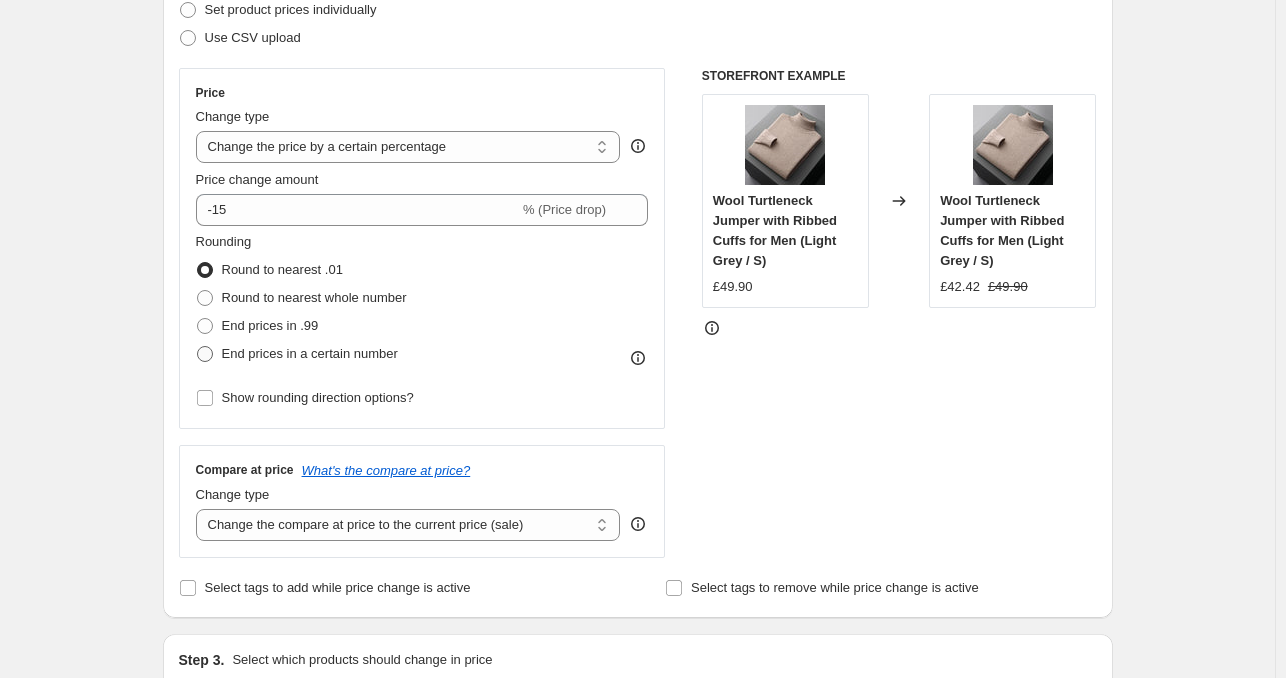 radio on "true" 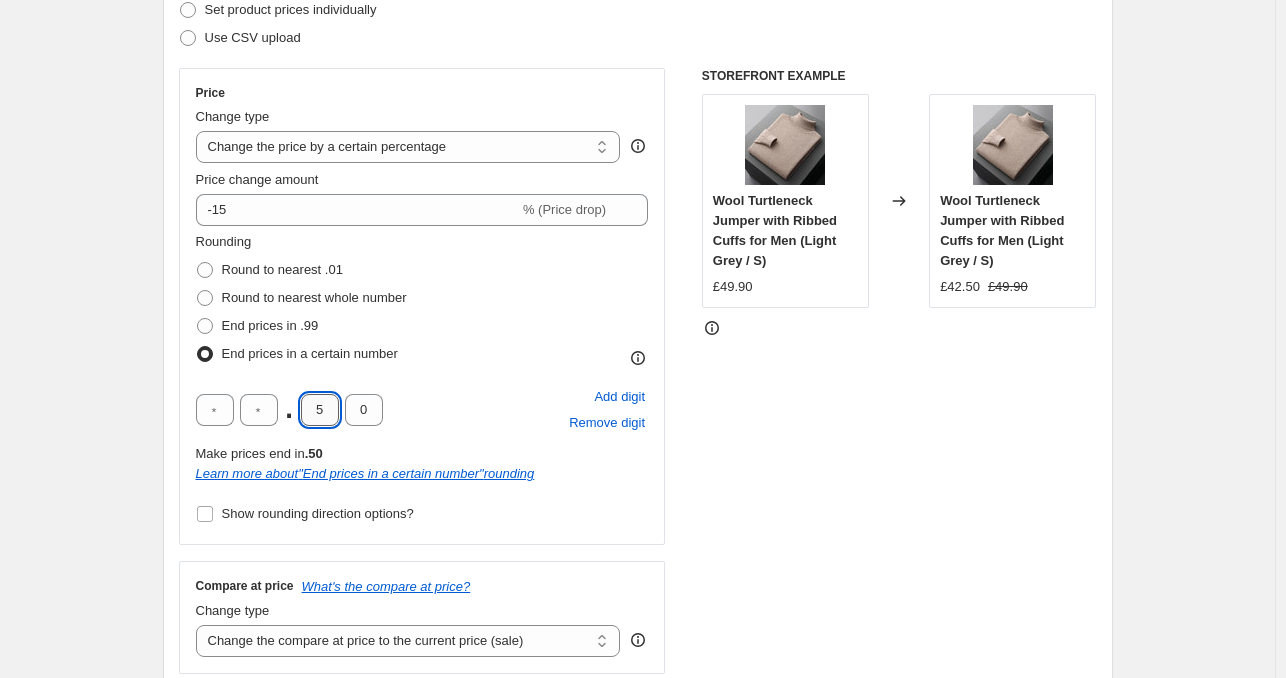 click on "5" at bounding box center (320, 410) 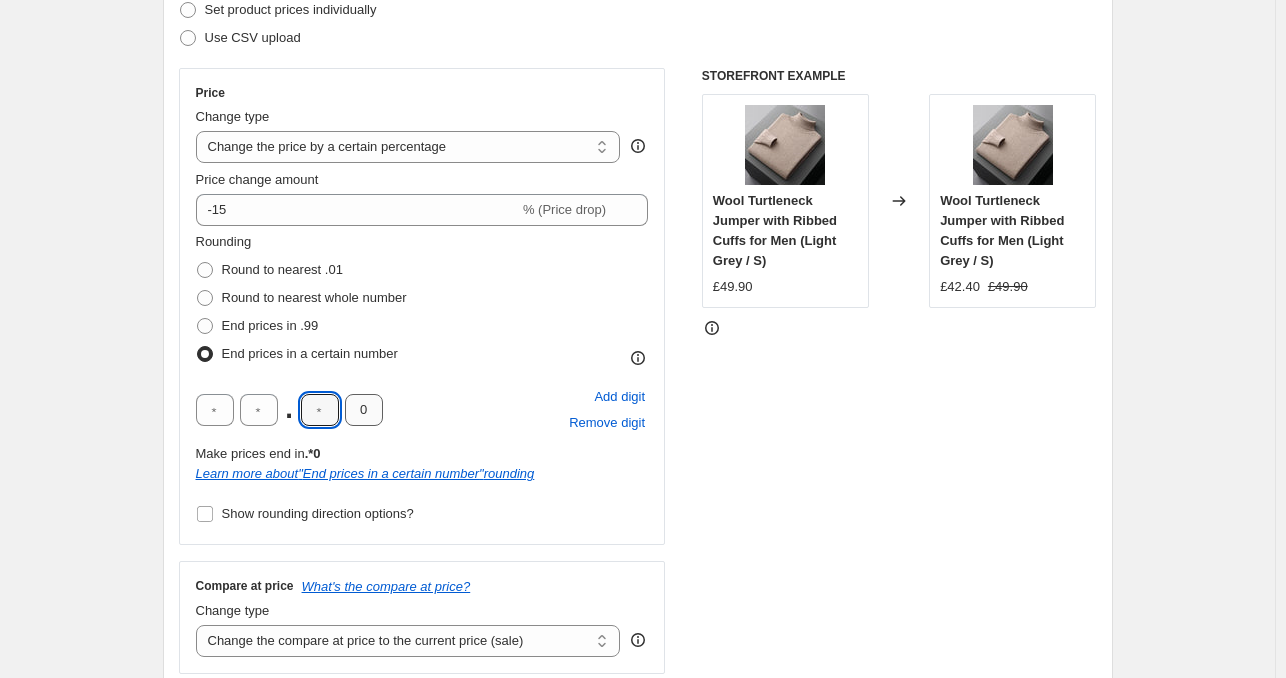 type on "9" 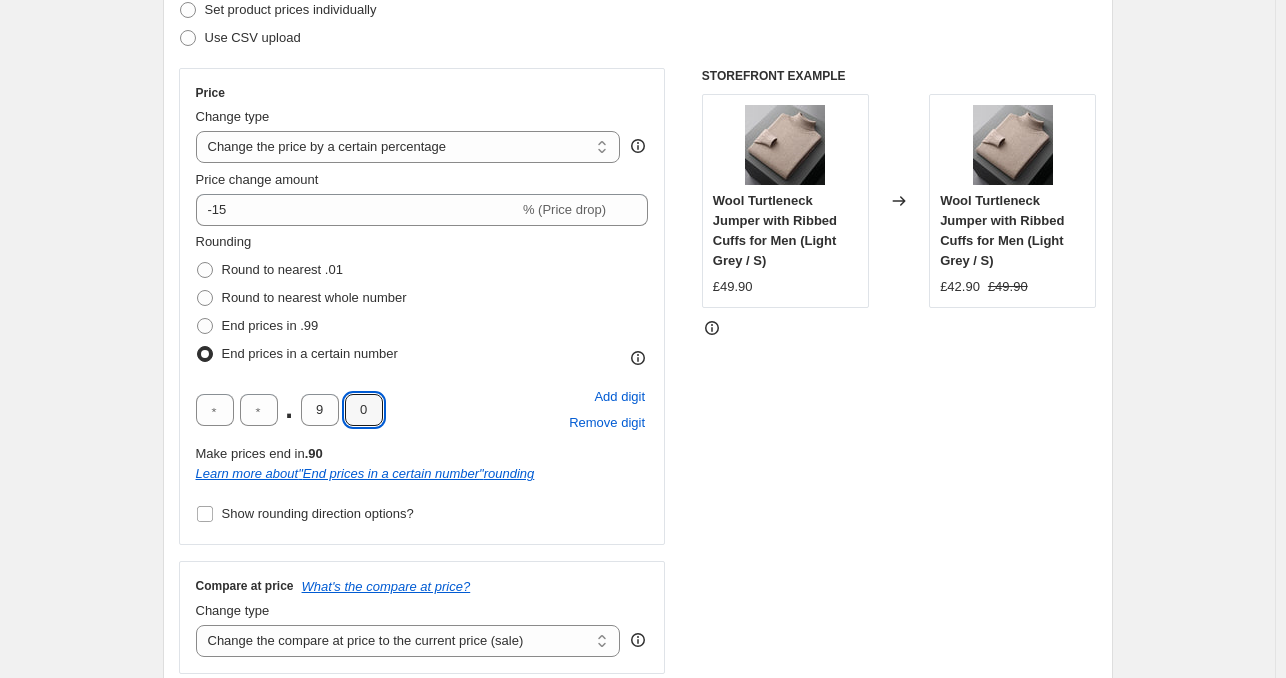 click on ". 9 0 Add digit Remove digit" at bounding box center [422, 410] 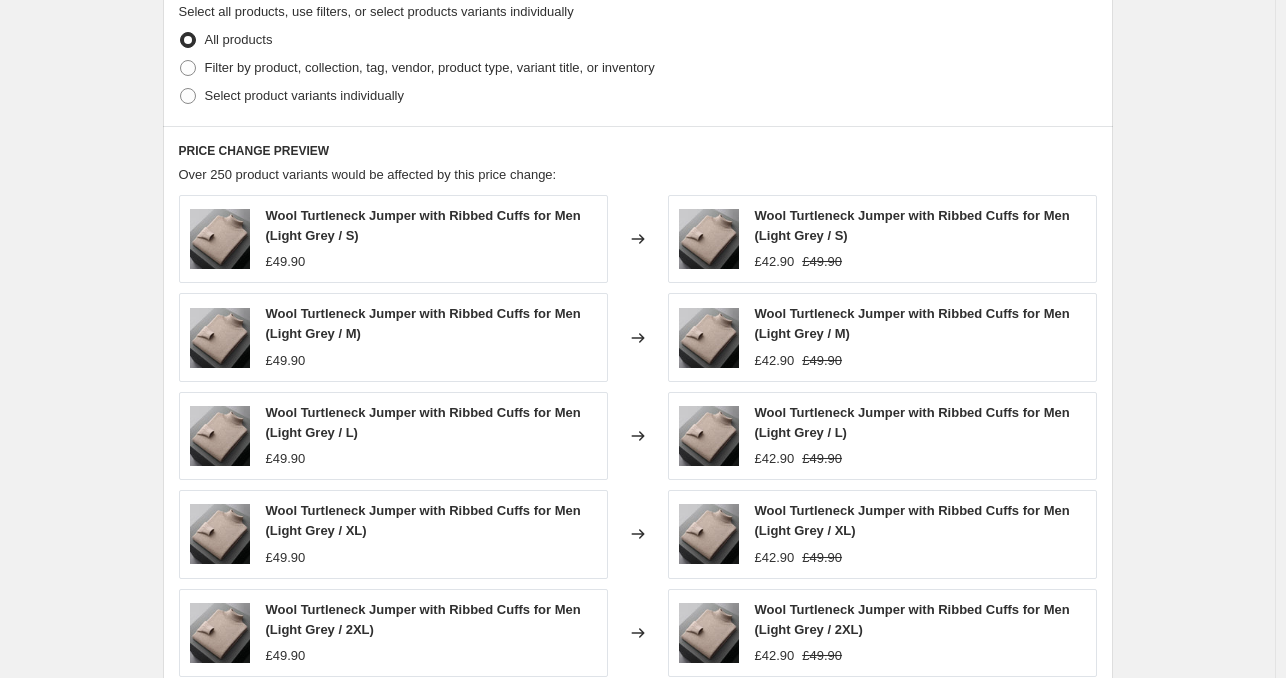 scroll, scrollTop: 1467, scrollLeft: 0, axis: vertical 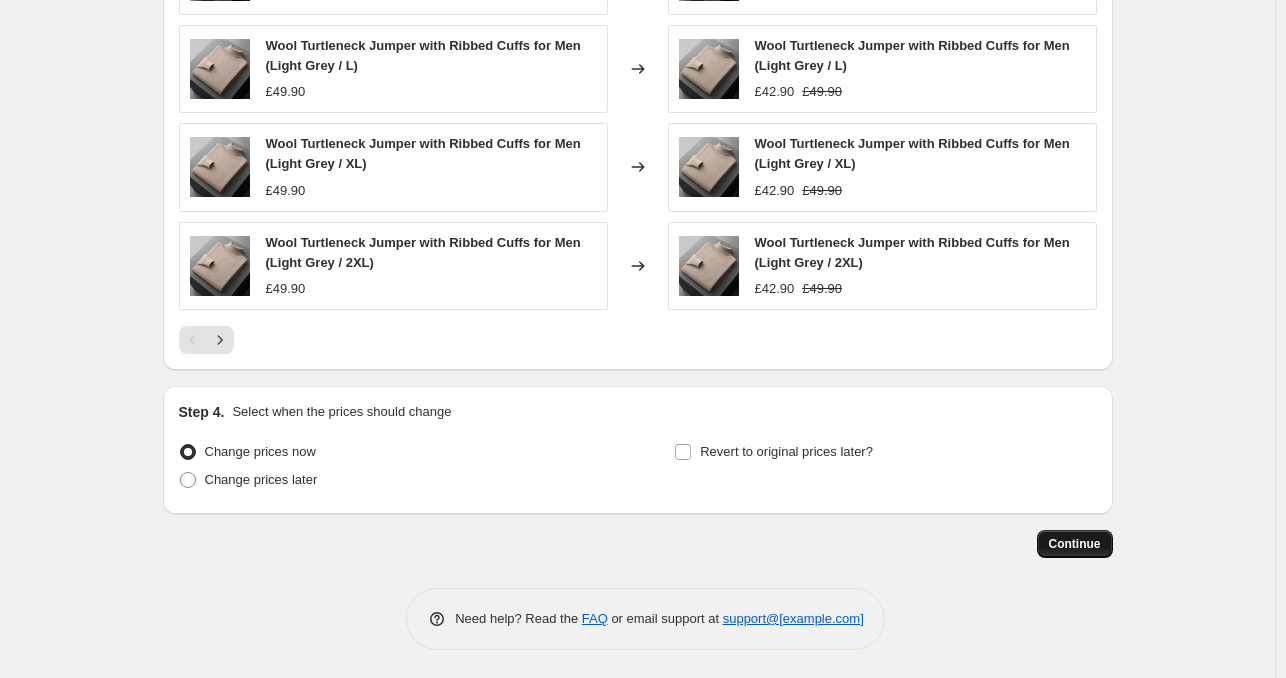 click on "Continue" at bounding box center (1075, 544) 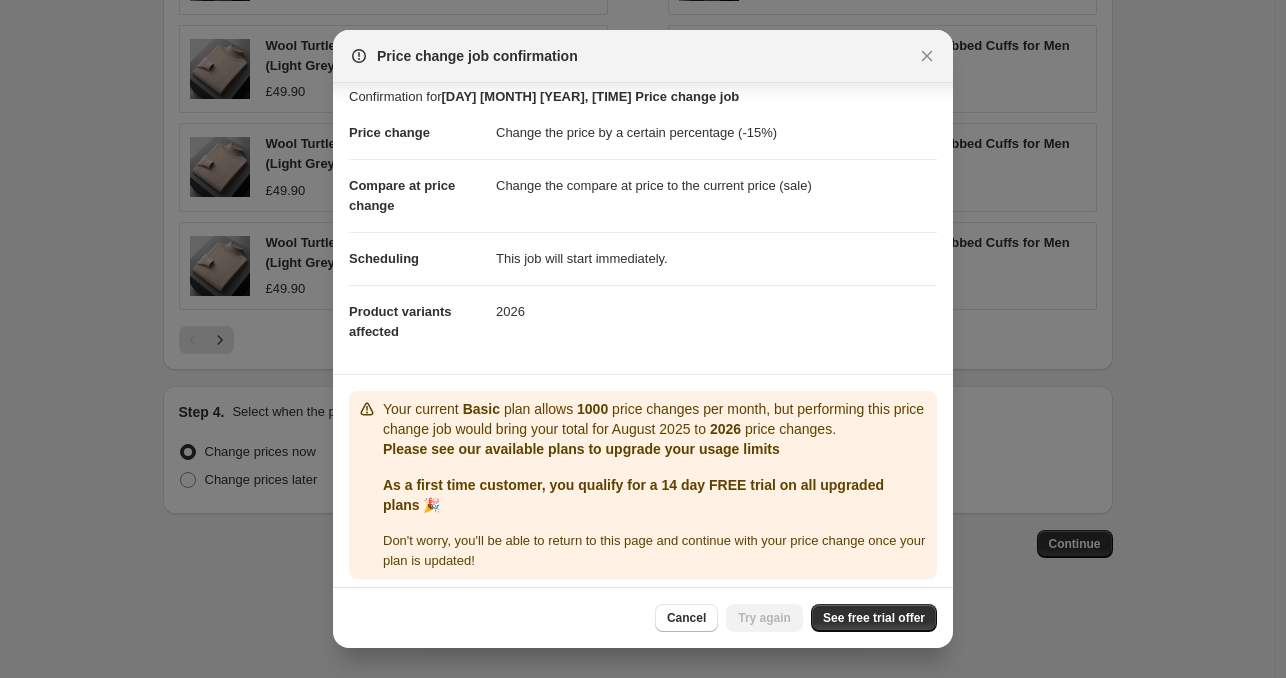 scroll, scrollTop: 18, scrollLeft: 0, axis: vertical 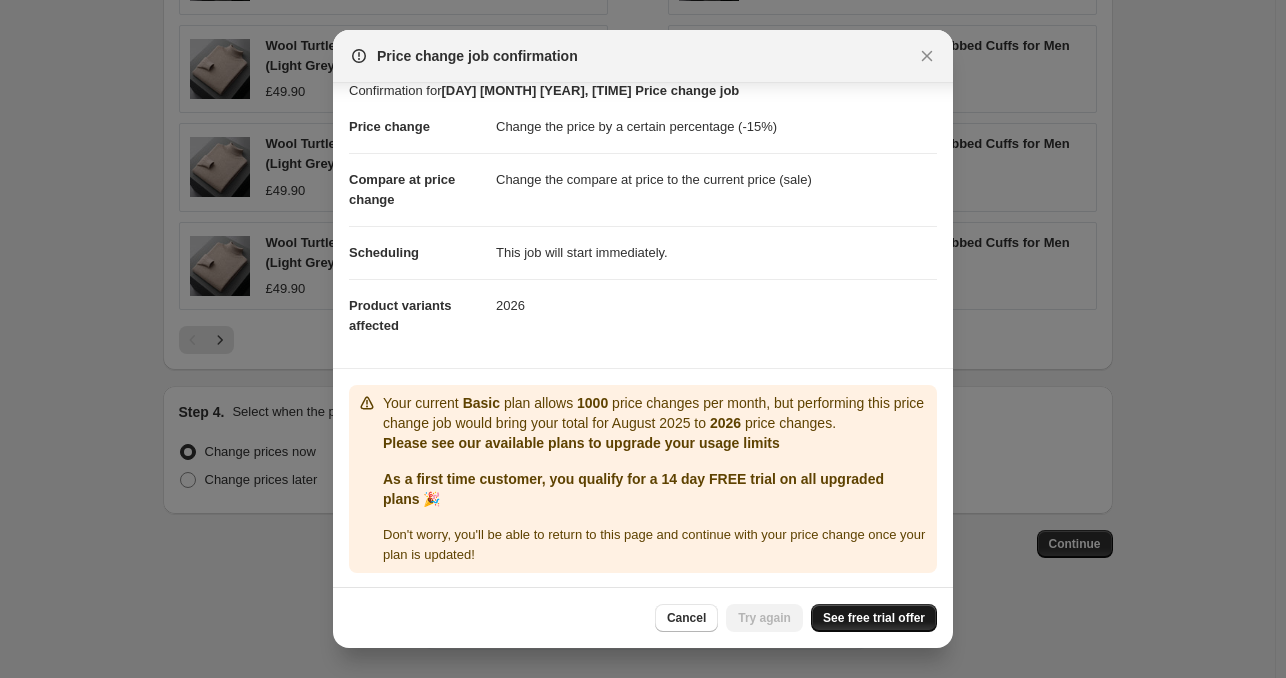 click on "See free trial offer" at bounding box center (874, 618) 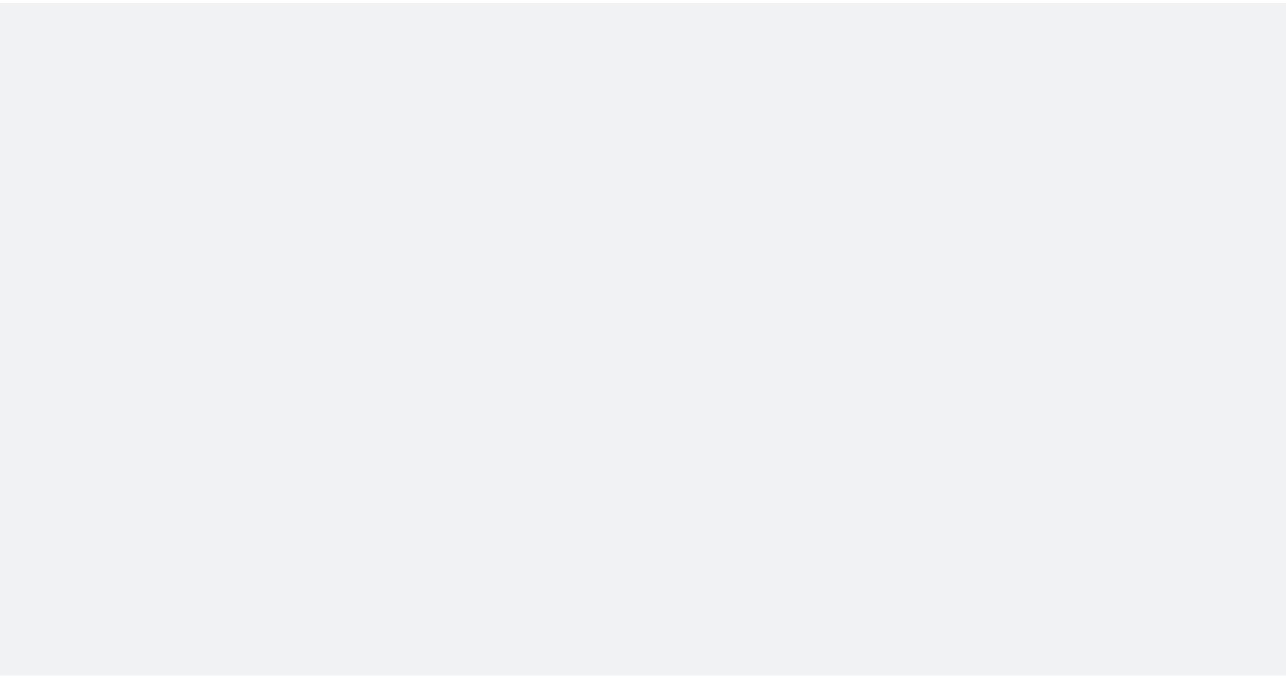scroll, scrollTop: 0, scrollLeft: 0, axis: both 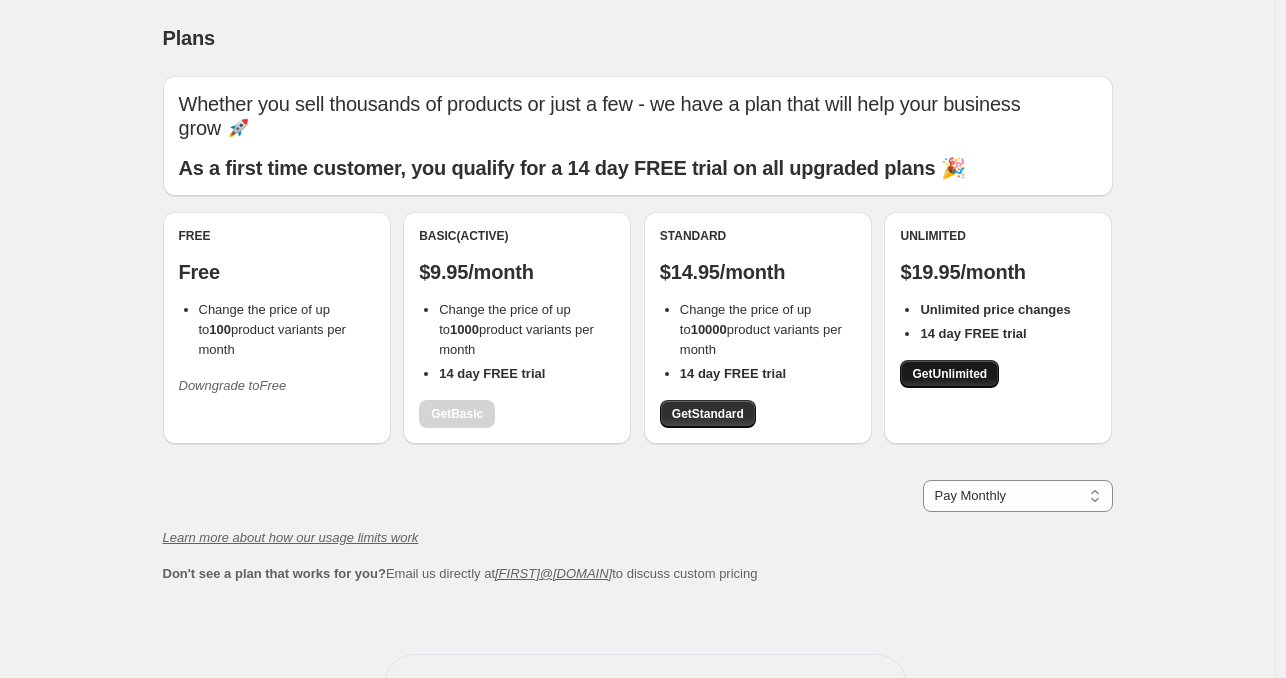 click on "Get  Unlimited" at bounding box center [949, 374] 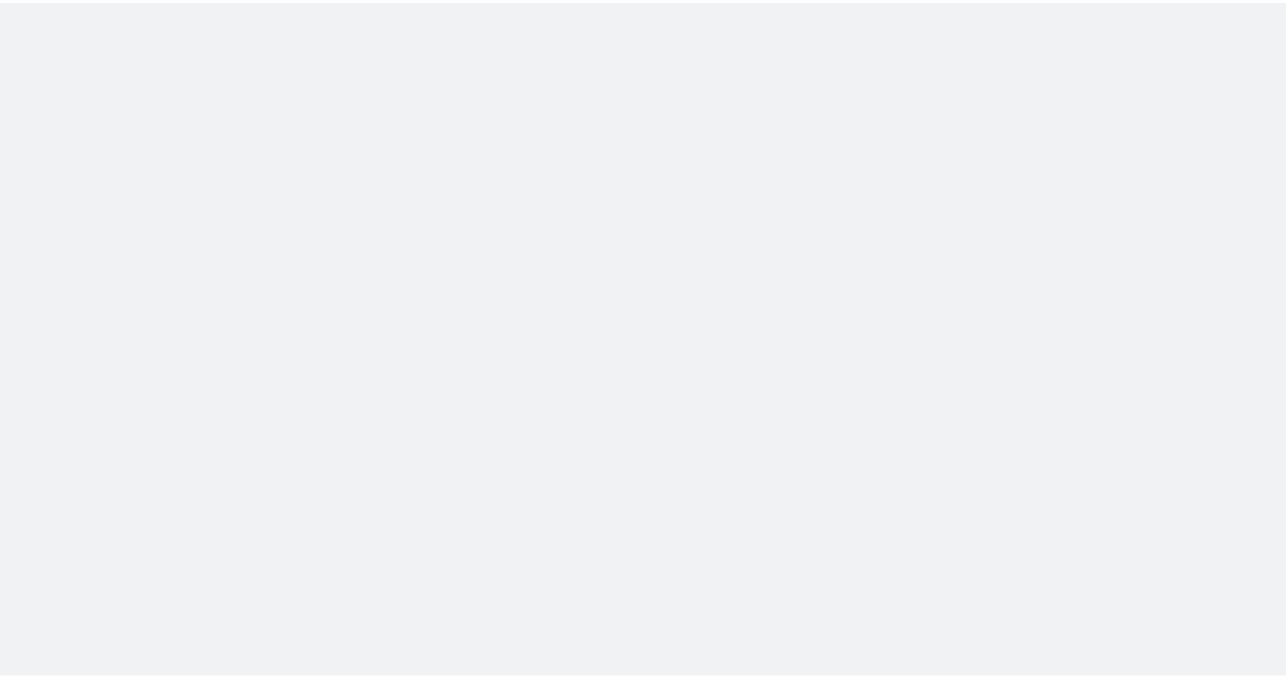 scroll, scrollTop: 0, scrollLeft: 0, axis: both 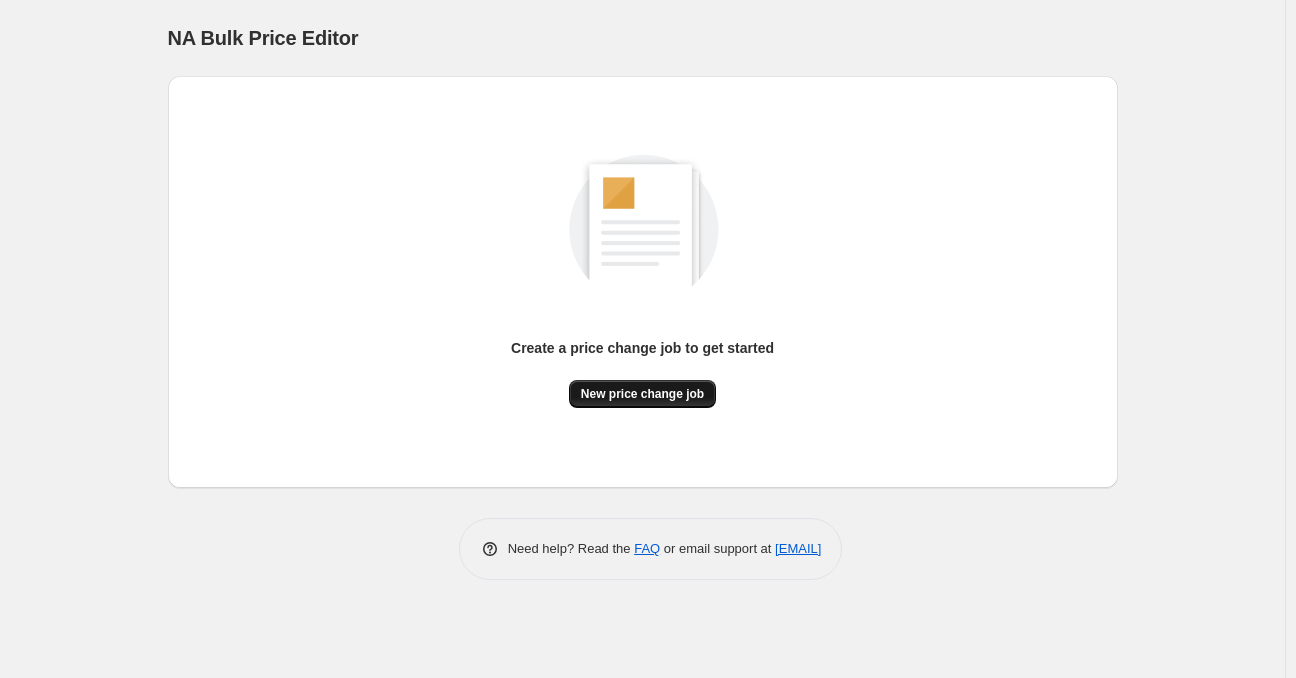 click on "New price change job" at bounding box center [642, 394] 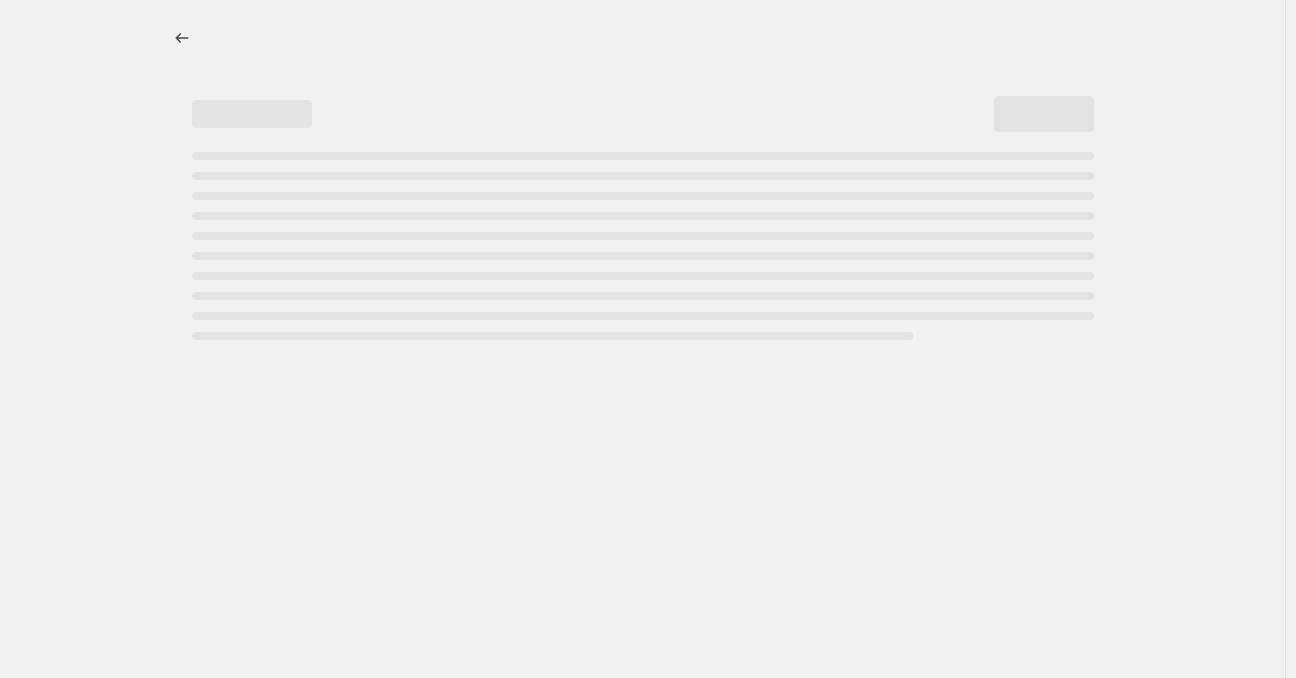 select on "percentage" 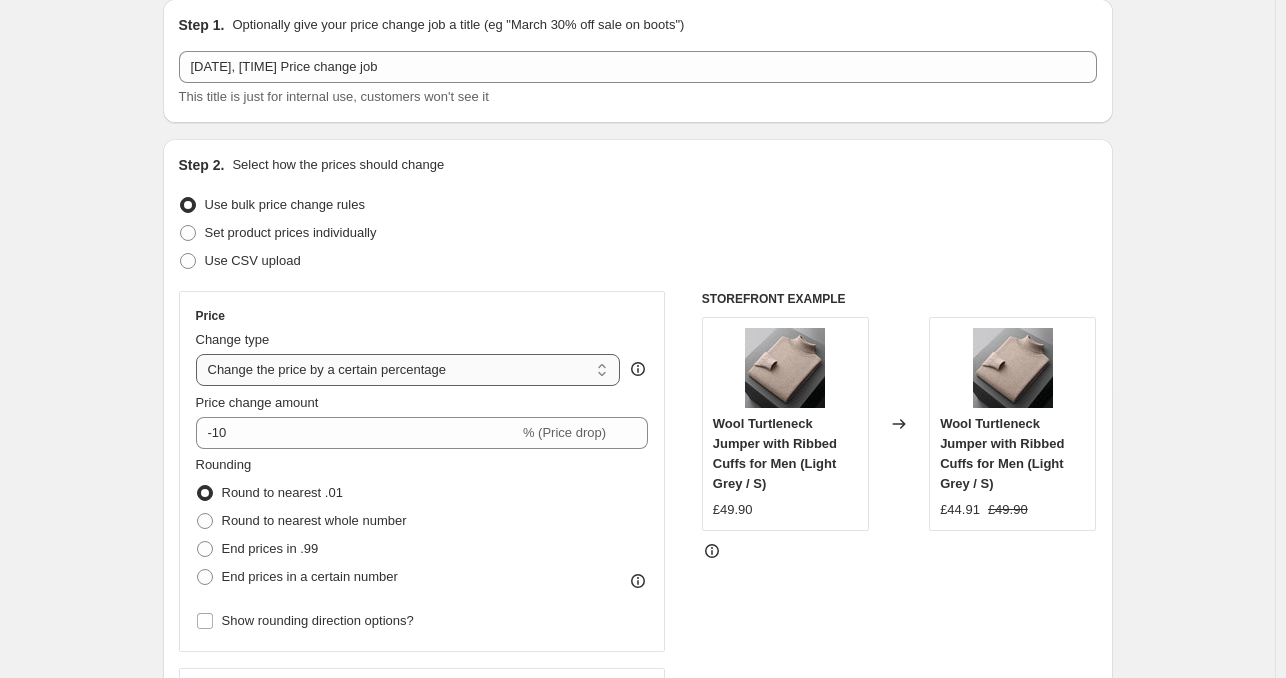 scroll, scrollTop: 100, scrollLeft: 0, axis: vertical 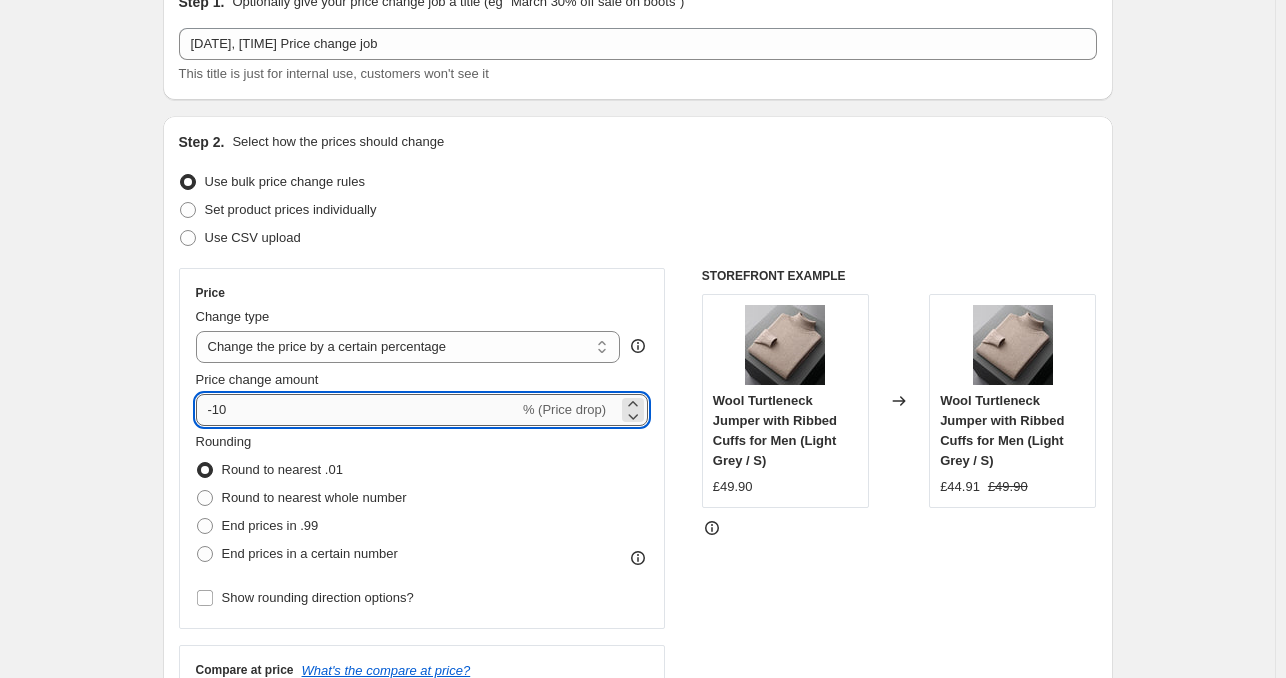 click on "-10" at bounding box center (357, 410) 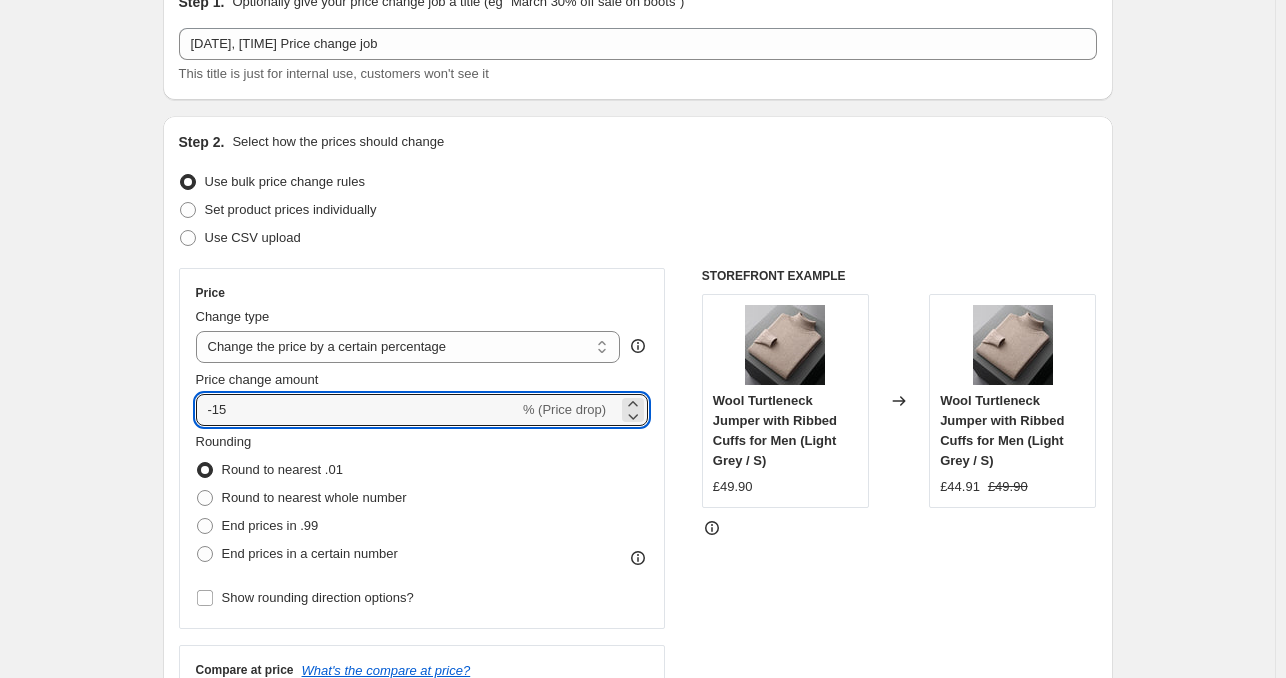 type on "-15" 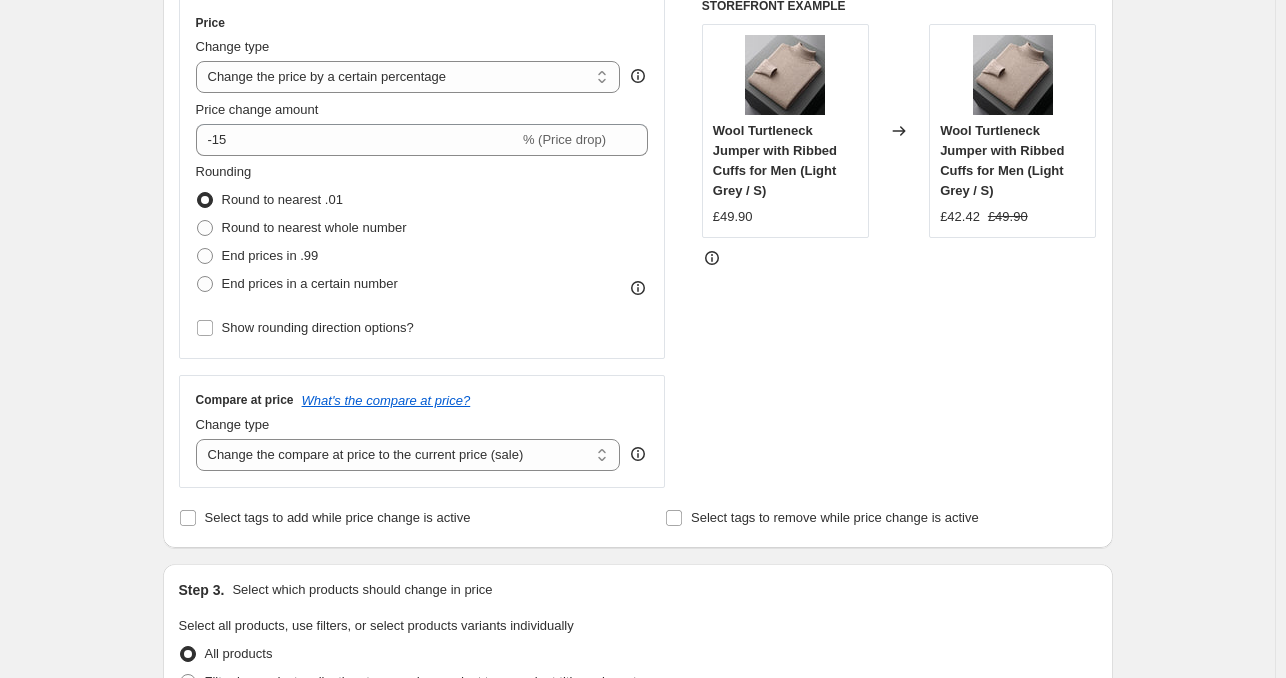 scroll, scrollTop: 400, scrollLeft: 0, axis: vertical 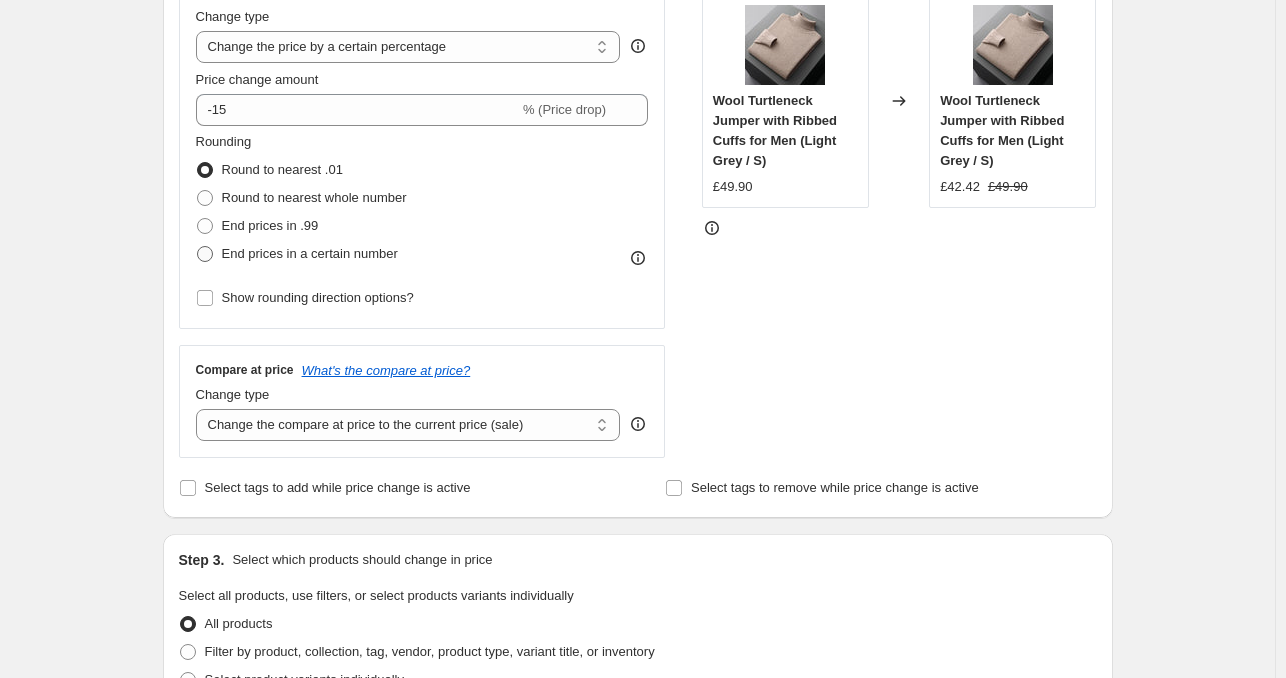 click on "End prices in a certain number" at bounding box center (310, 253) 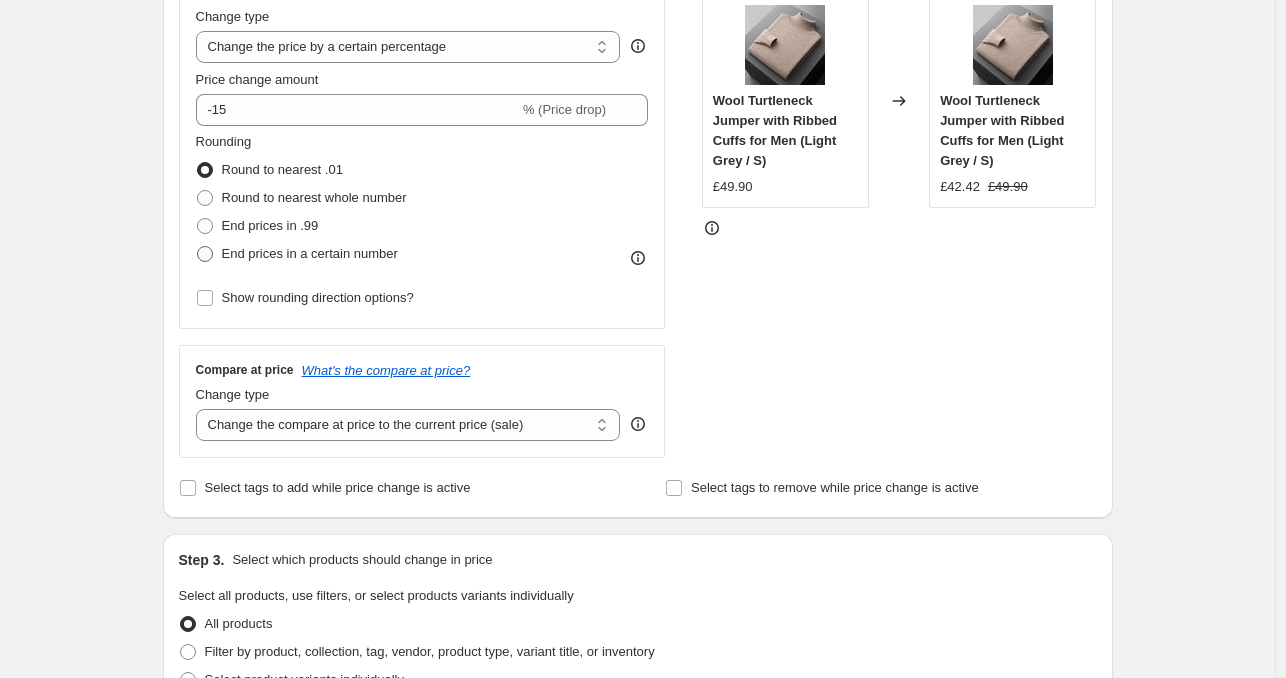 radio on "true" 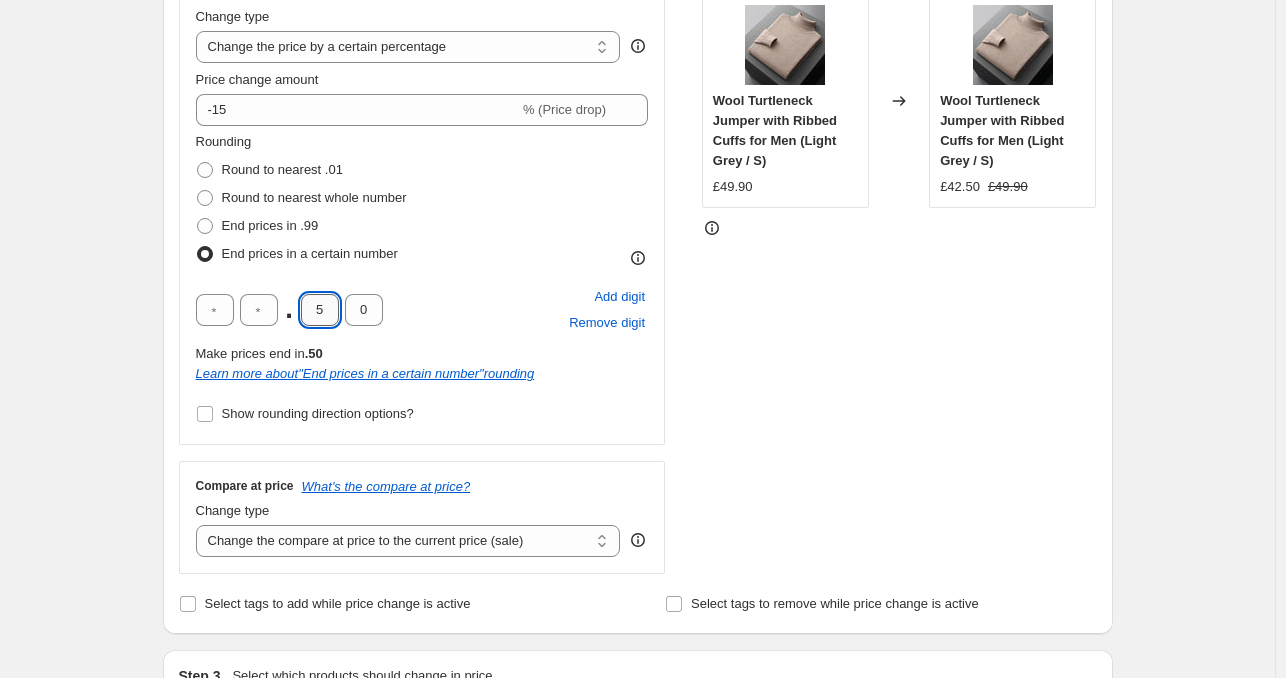 click on "5" at bounding box center [320, 310] 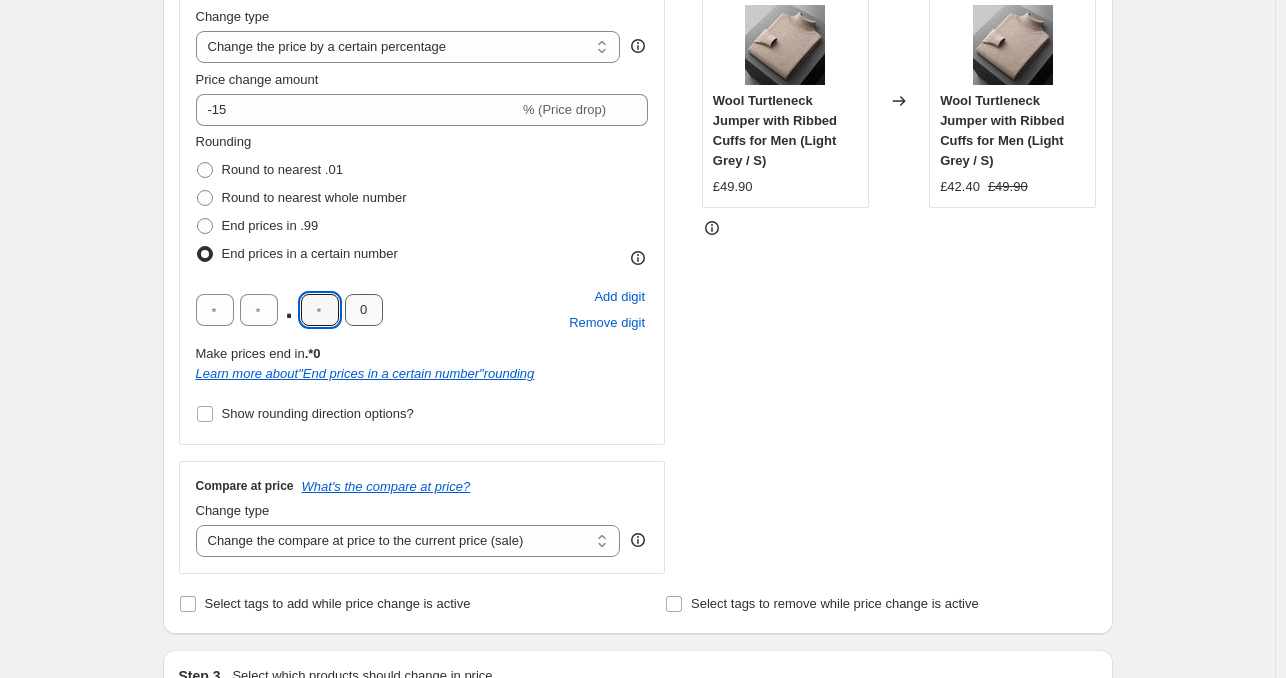 type on "9" 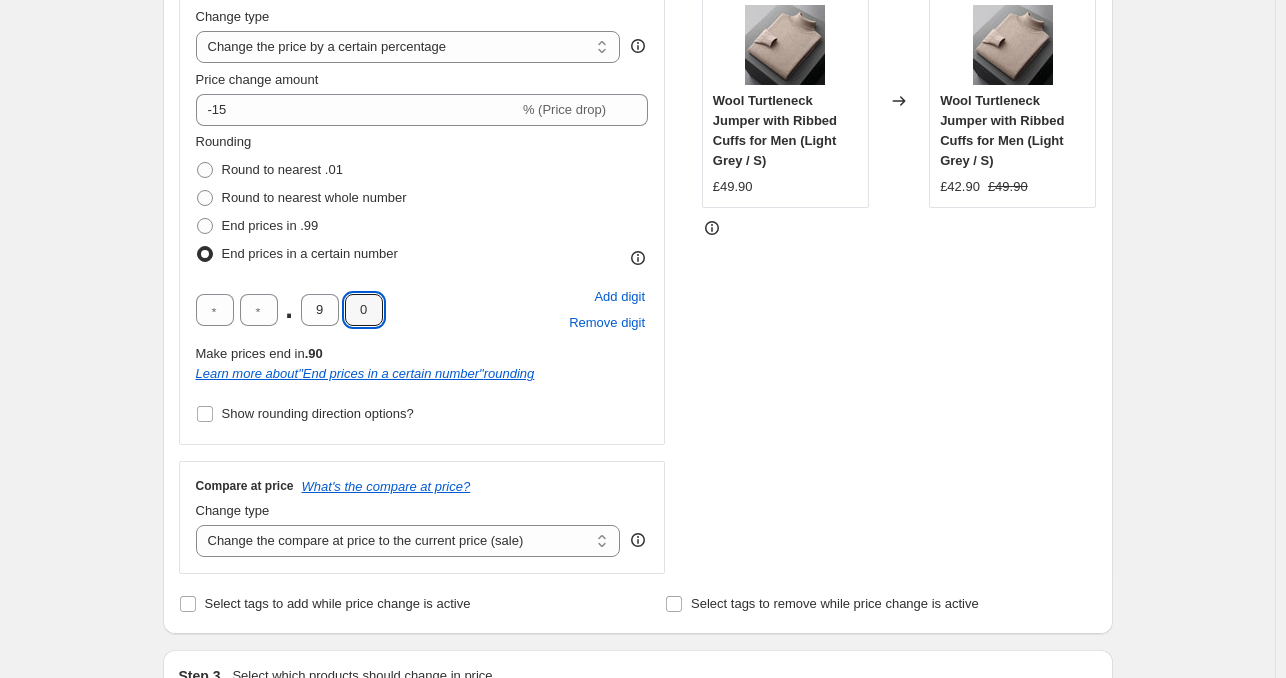 click on ". 9 0 Add digit Remove digit" at bounding box center (422, 310) 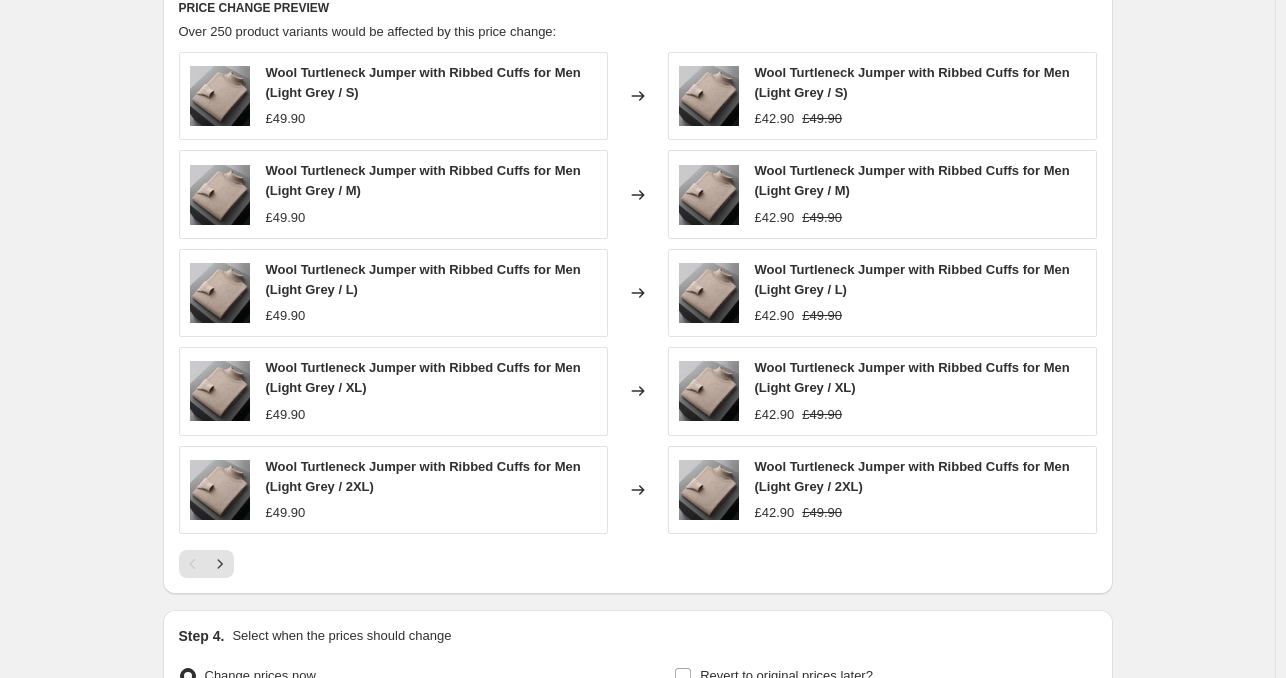 scroll, scrollTop: 1467, scrollLeft: 0, axis: vertical 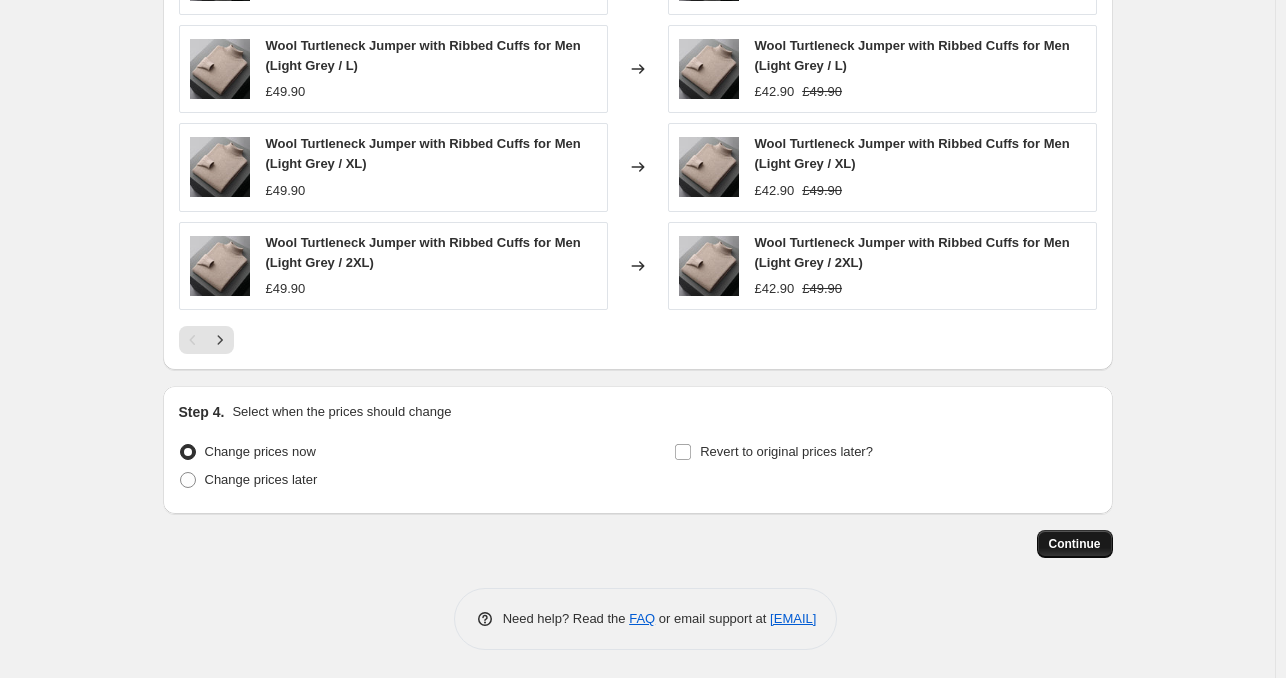 click on "Continue" at bounding box center (1075, 544) 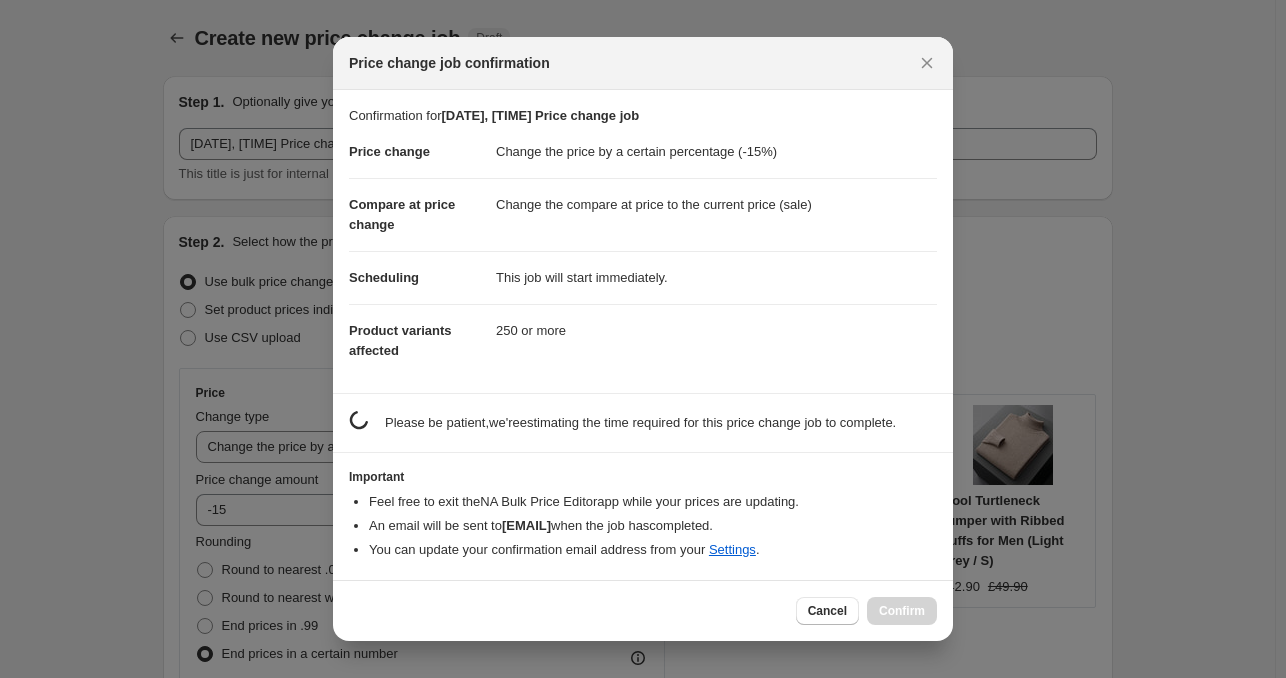 scroll, scrollTop: 0, scrollLeft: 0, axis: both 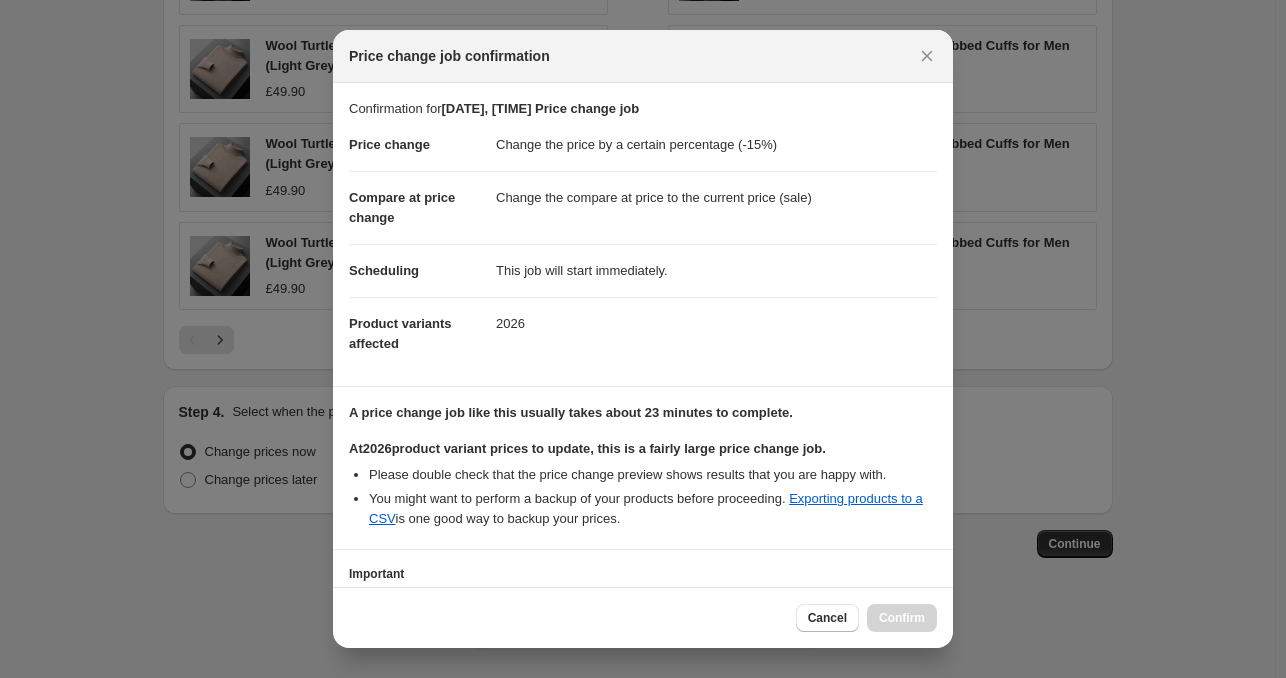 click on "Cancel Confirm" at bounding box center [866, 618] 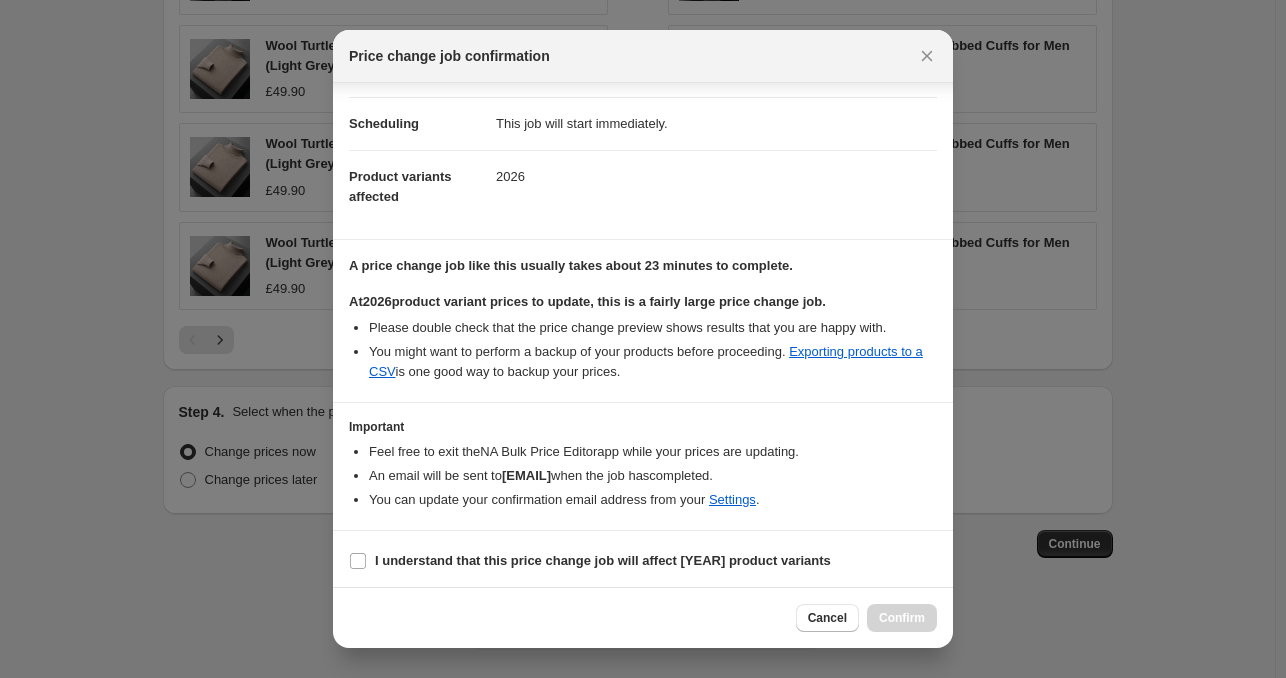 scroll, scrollTop: 148, scrollLeft: 0, axis: vertical 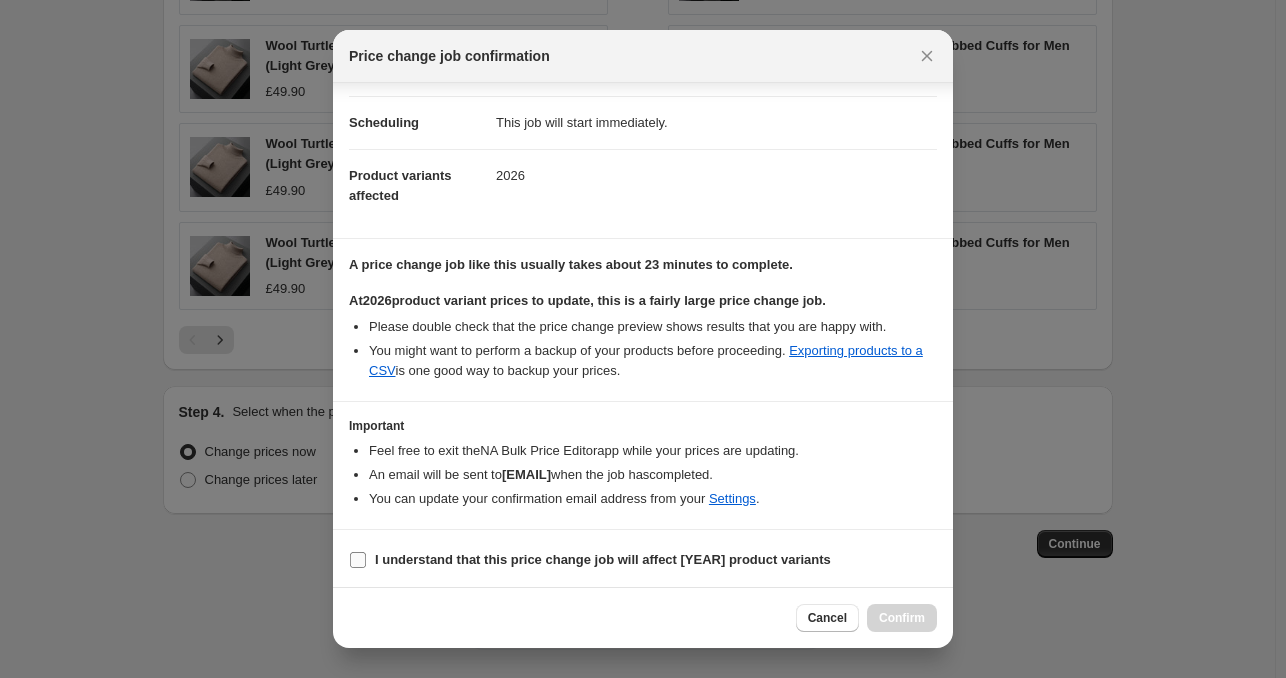 click on "I understand that this price change job will affect [YEAR] product variants" at bounding box center (603, 559) 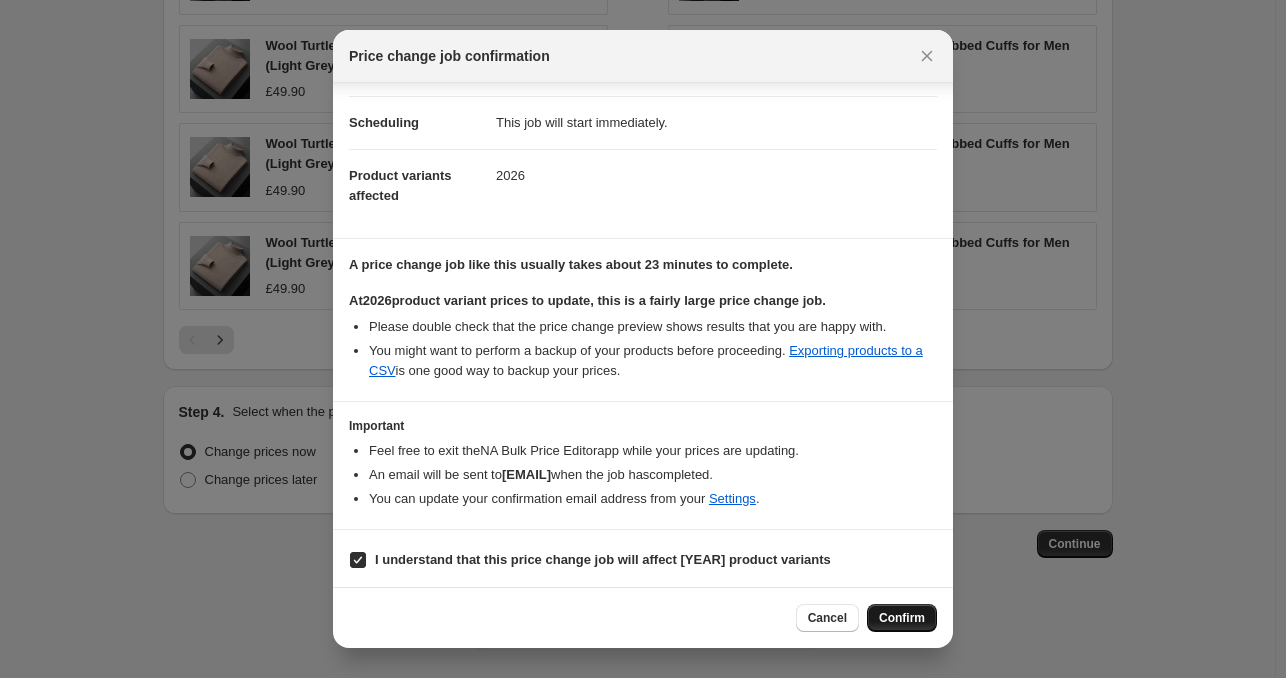 click on "Confirm" at bounding box center [902, 618] 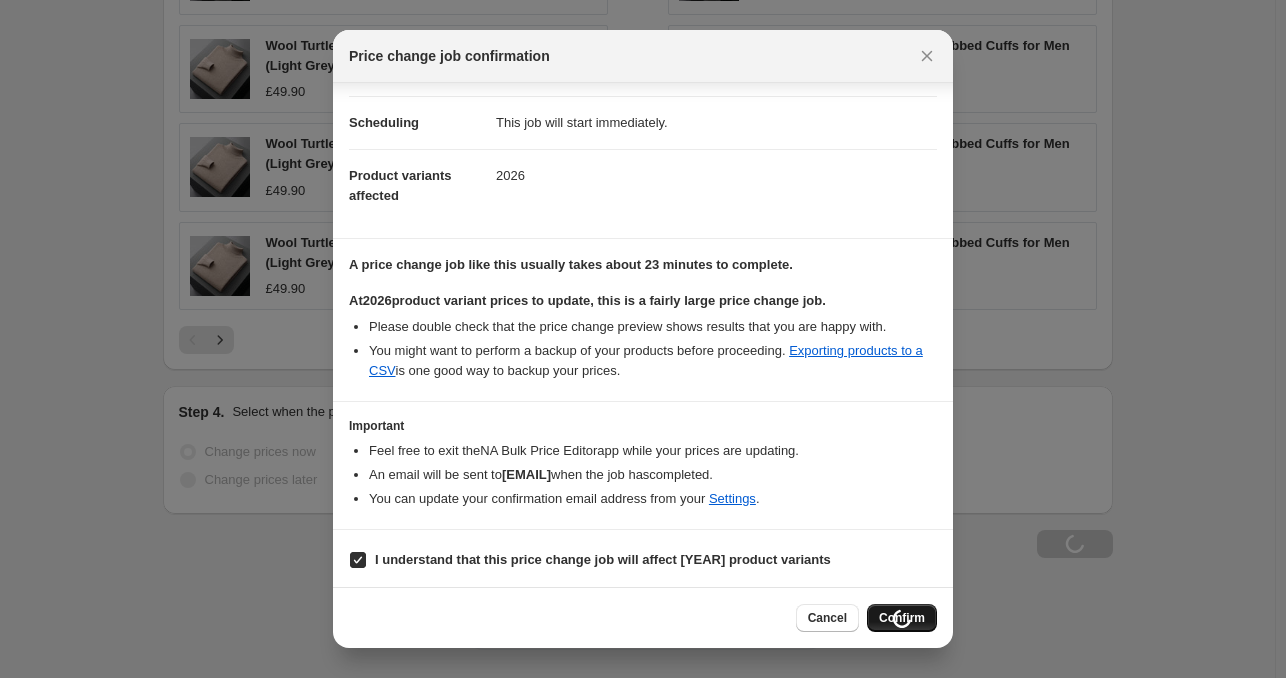 scroll, scrollTop: 1535, scrollLeft: 0, axis: vertical 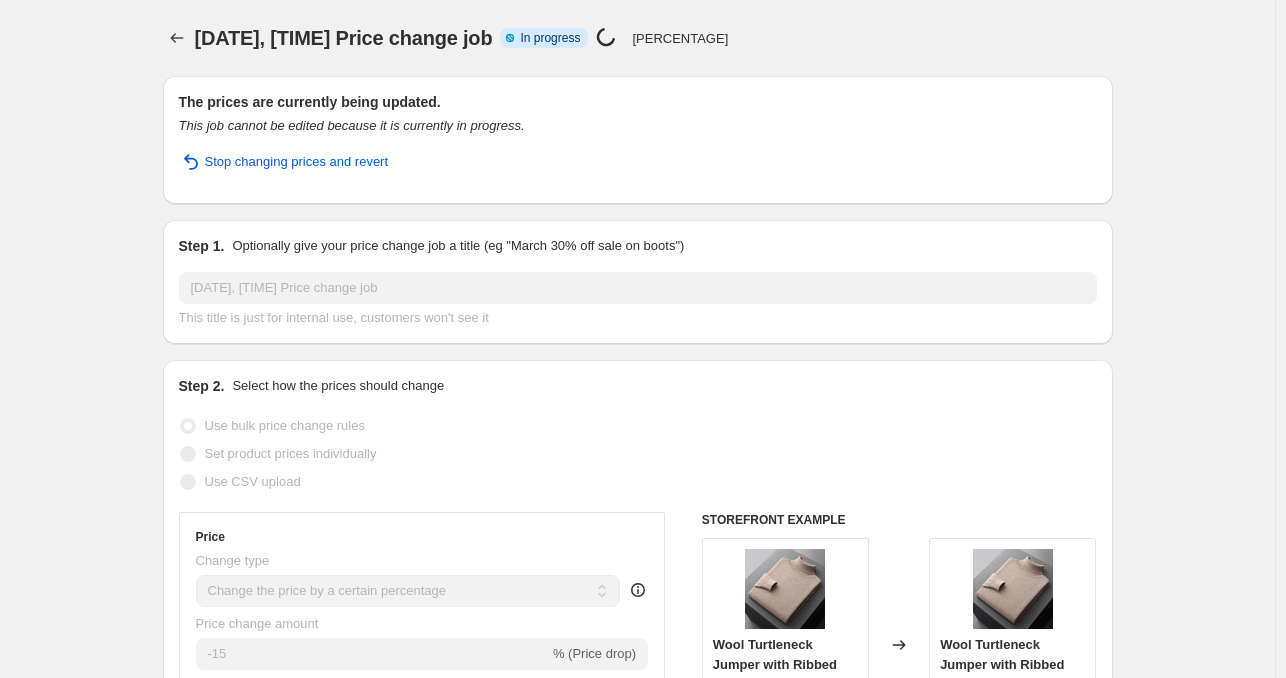 select on "percentage" 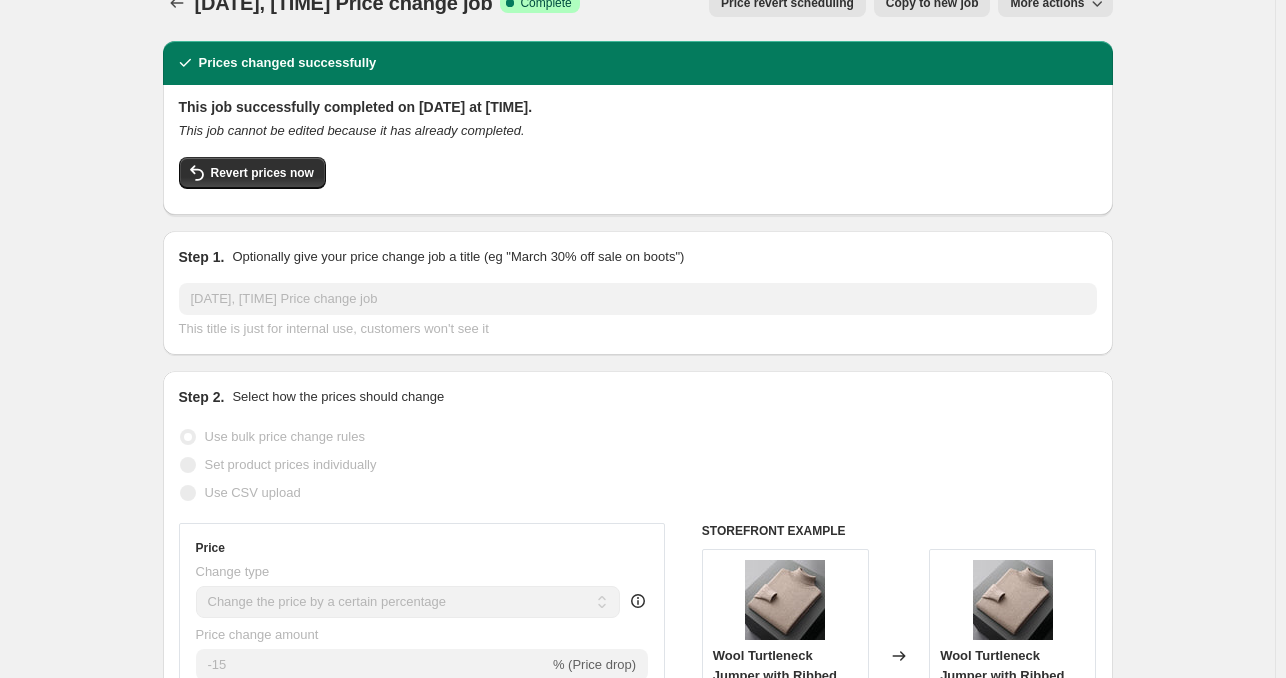 scroll, scrollTop: 0, scrollLeft: 0, axis: both 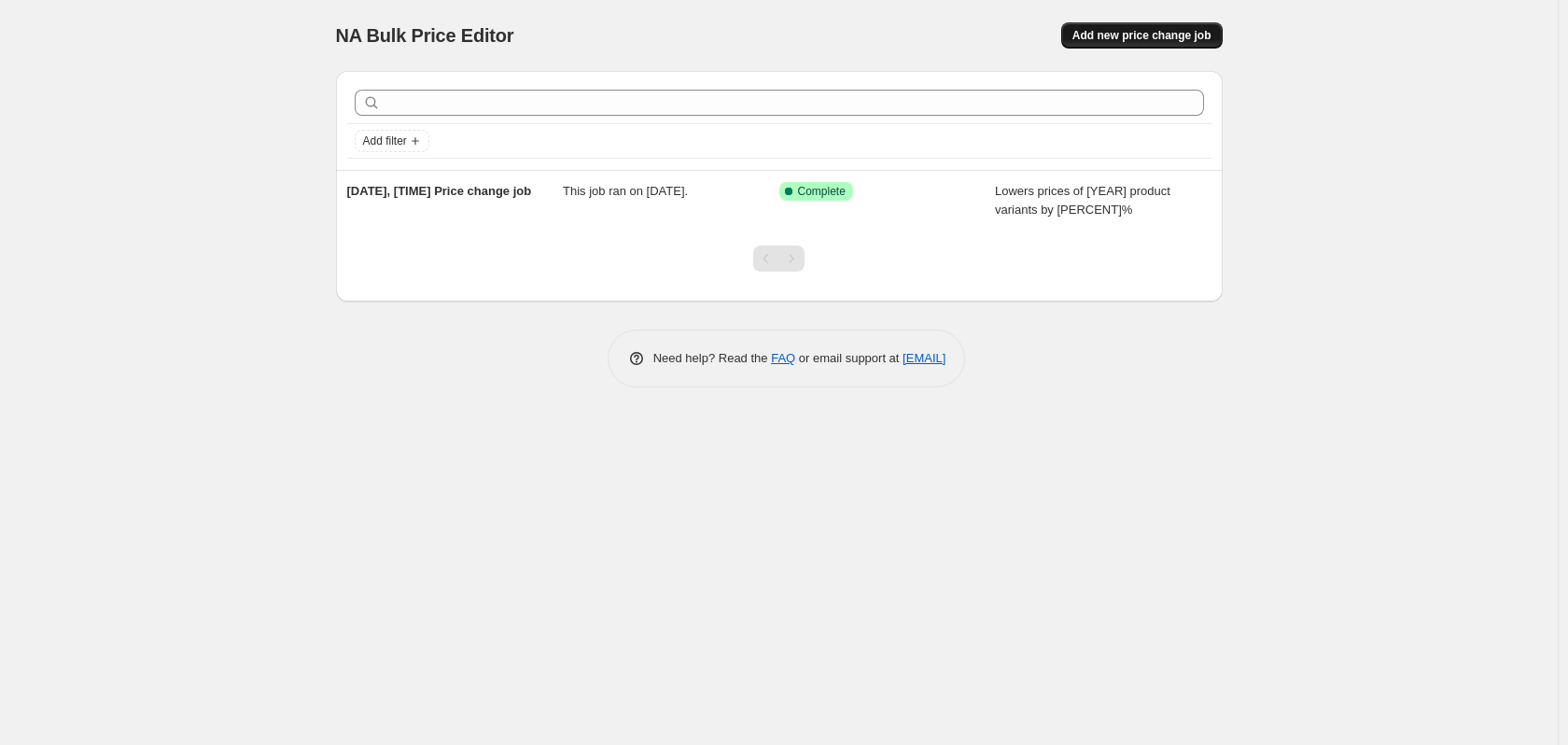 click on "Add new price change job" at bounding box center [1141, 35] 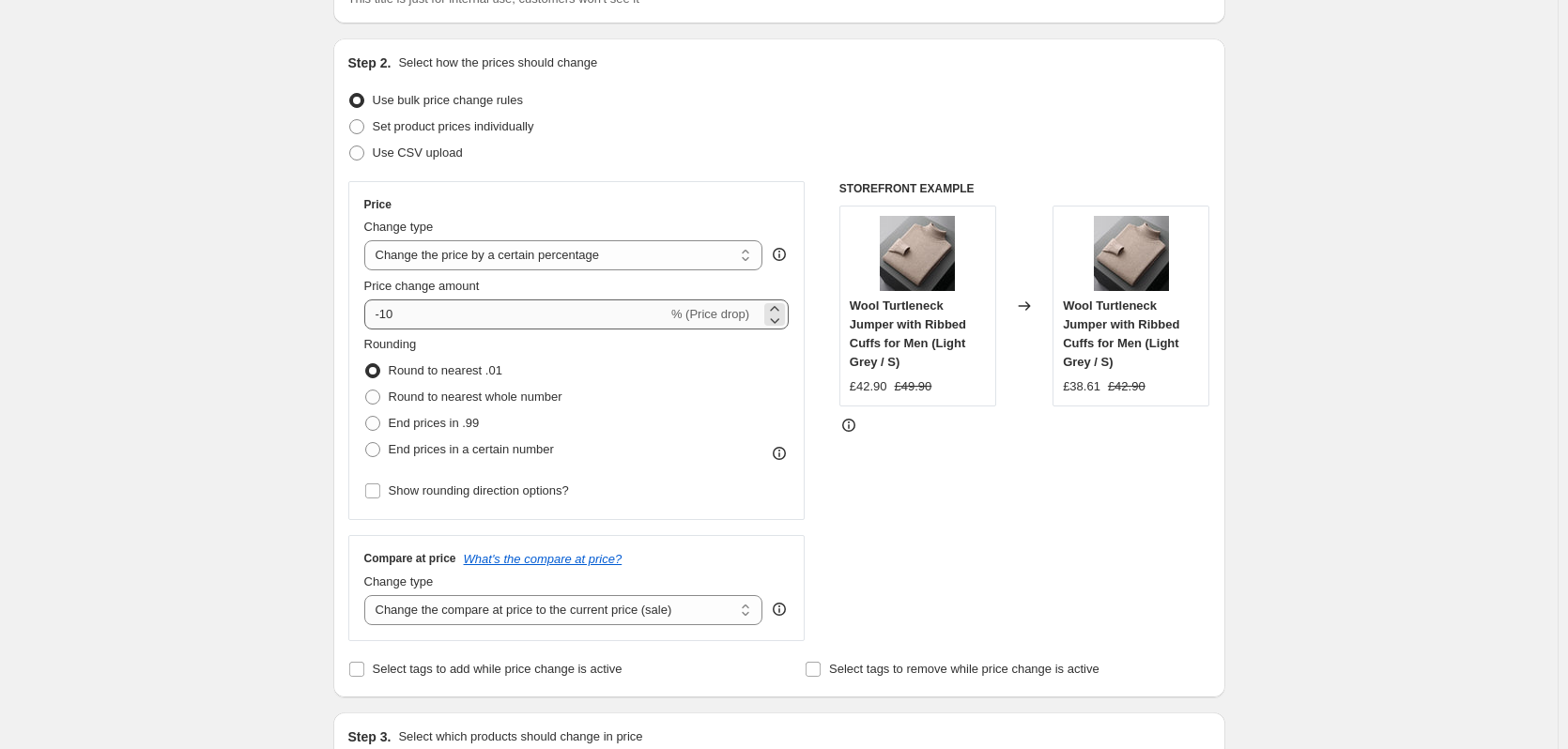 scroll, scrollTop: 188, scrollLeft: 0, axis: vertical 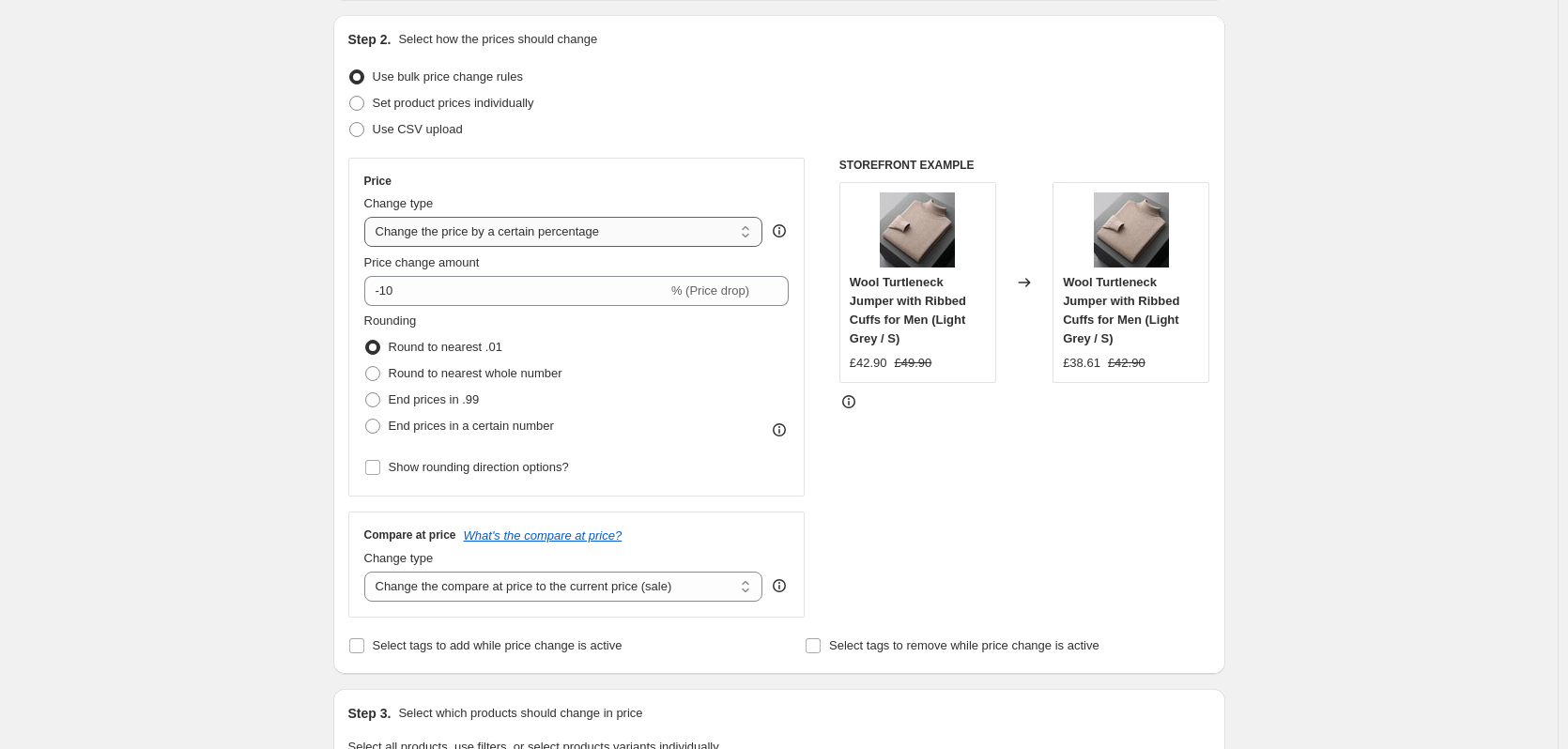 click on "Change the price to a certain amount Change the price by a certain amount Change the price by a certain percentage Change the price to the current compare at price (price before sale) Change the price by a certain amount relative to the compare at price Change the price by a certain percentage relative to the compare at price Don't change the price Change the price by a certain percentage relative to the cost per item Change price to certain cost margin" at bounding box center (563, 232) 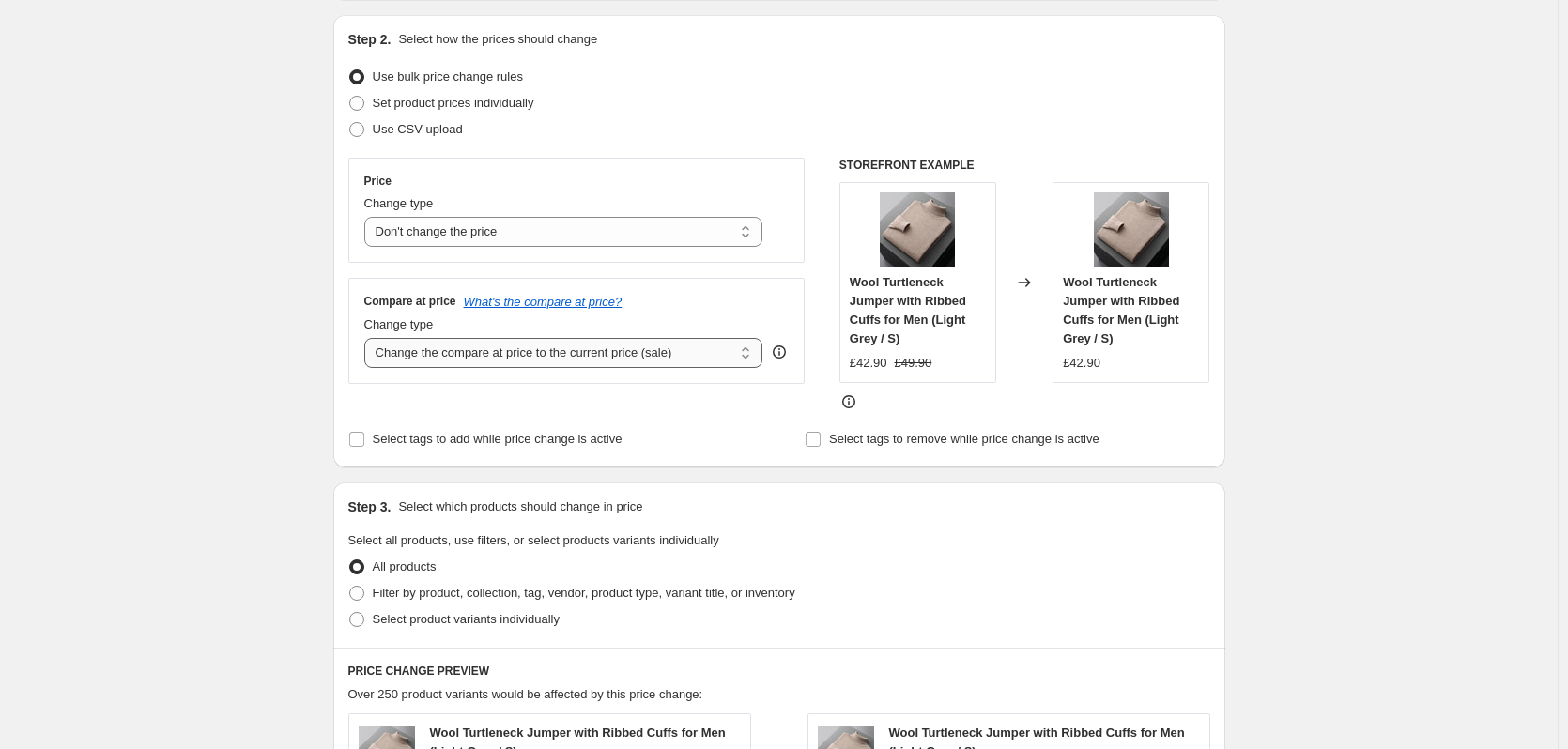 click on "Change the compare at price to the current price (sale) Change the compare at price to a certain amount Change the compare at price by a certain amount Change the compare at price by a certain percentage Change the compare at price by a certain amount relative to the actual price Change the compare at price by a certain percentage relative to the actual price Don't change the compare at price Remove the compare at price" at bounding box center [563, 353] 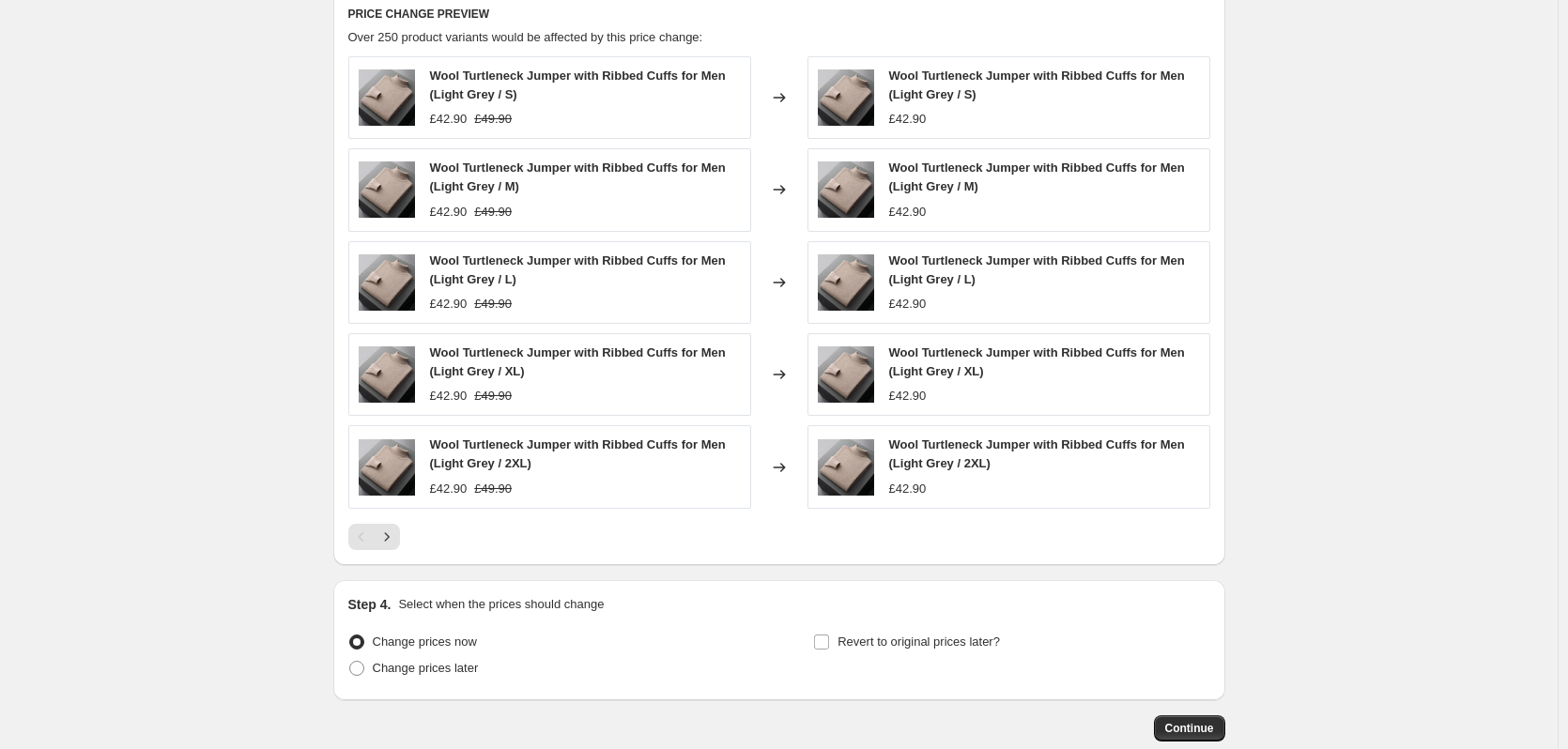 scroll, scrollTop: 952, scrollLeft: 0, axis: vertical 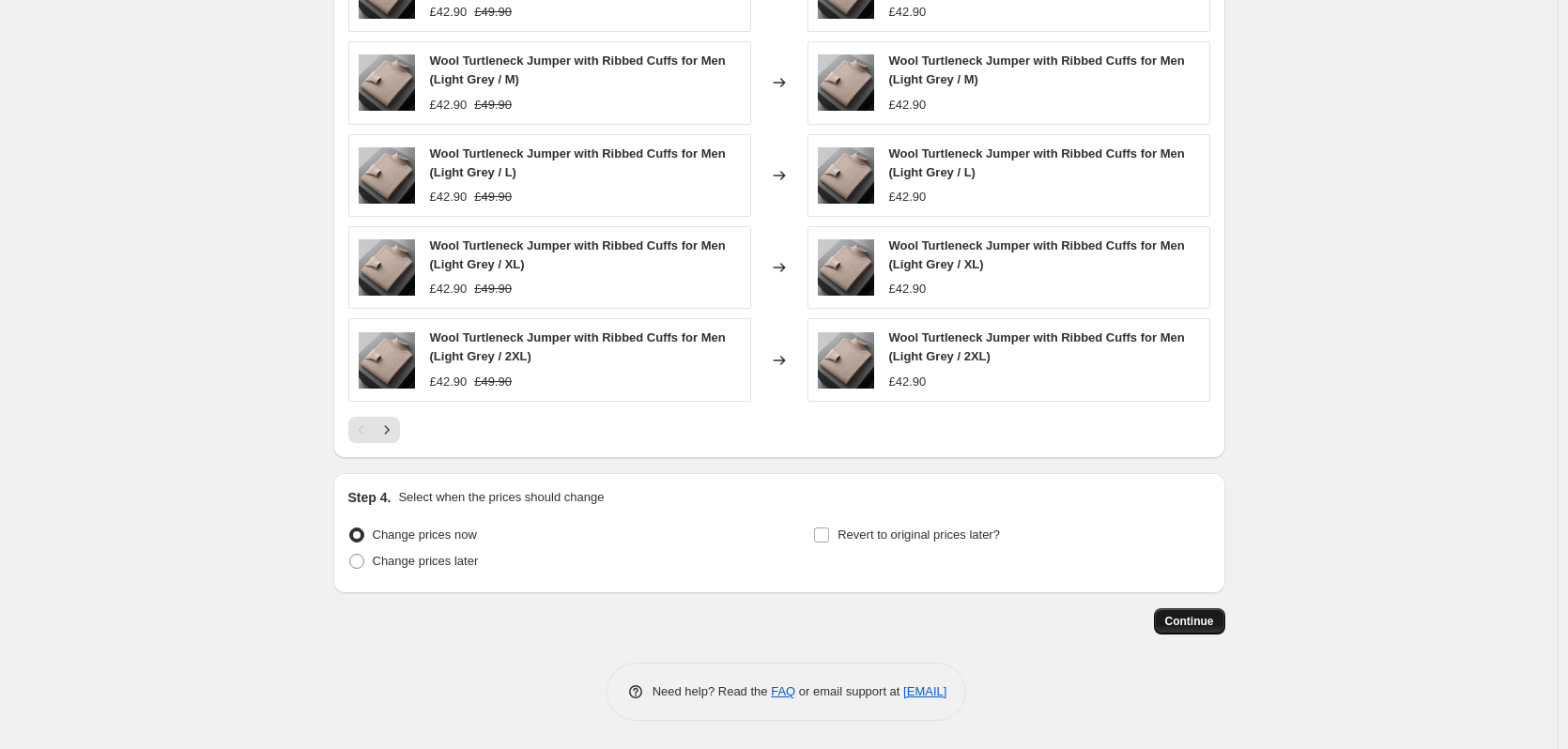 click on "Continue" at bounding box center [1190, 621] 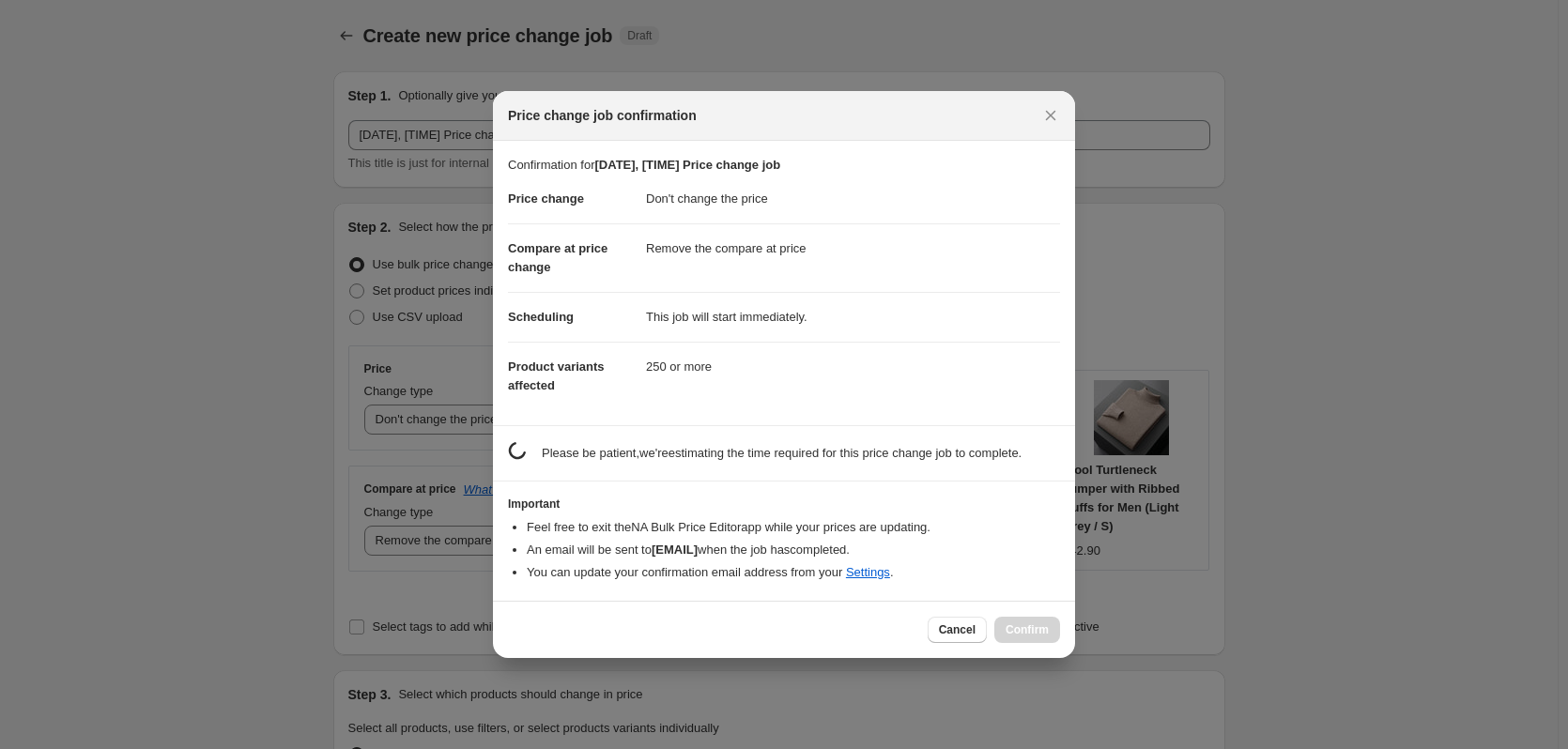 scroll, scrollTop: 0, scrollLeft: 0, axis: both 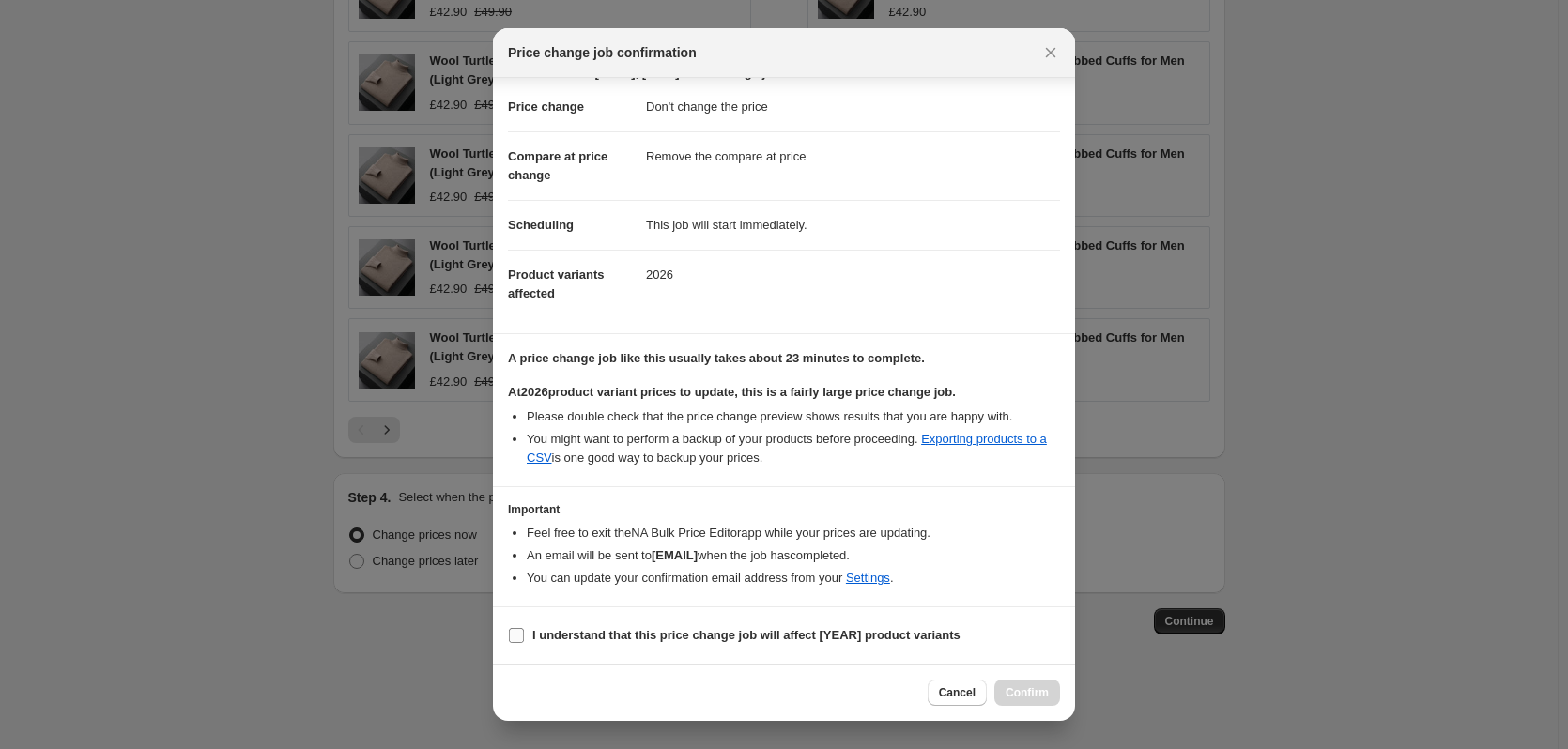 click on "I understand that this price change job will affect [YEAR] product variants" at bounding box center (746, 634) 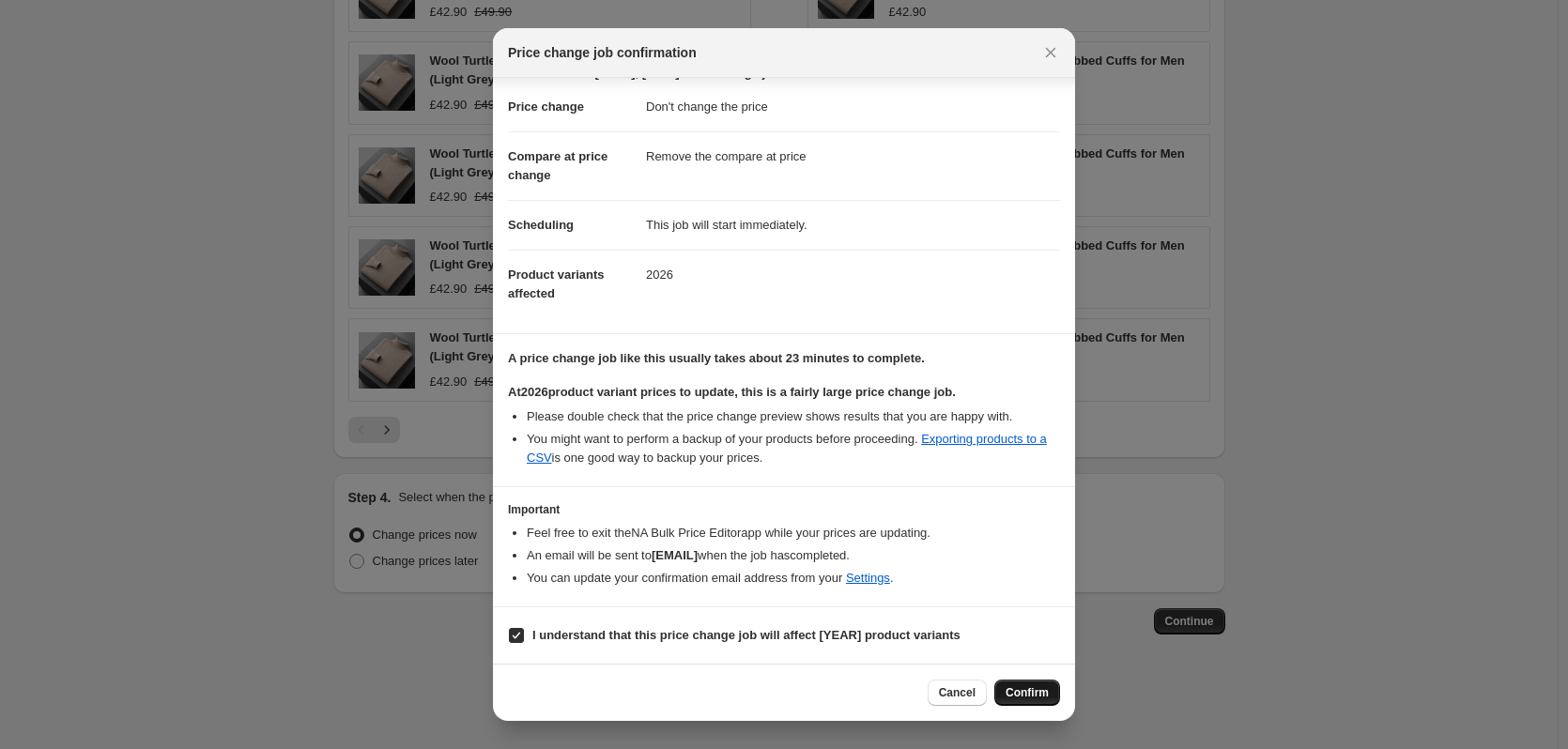 click on "Confirm" at bounding box center [1027, 693] 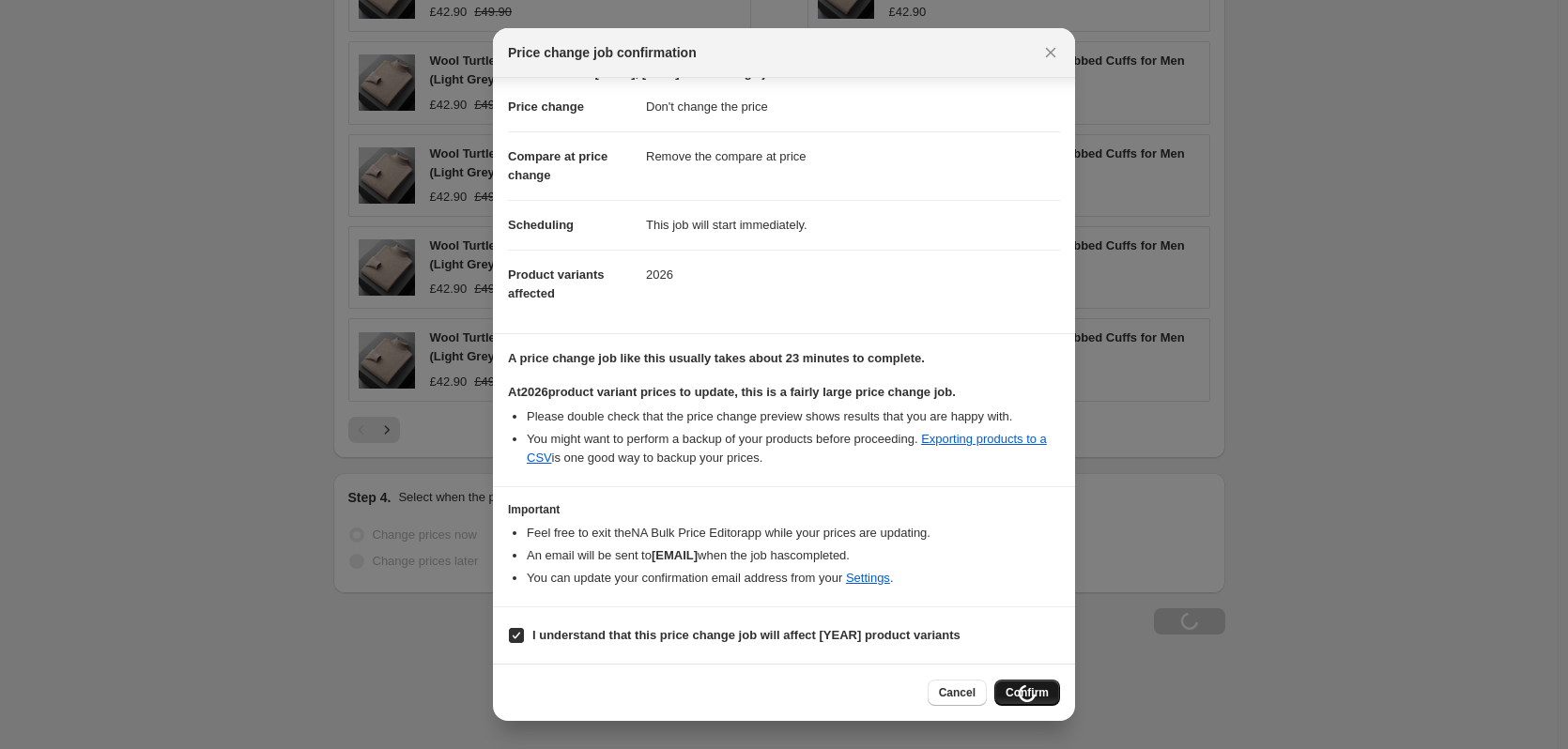 scroll, scrollTop: 1016, scrollLeft: 0, axis: vertical 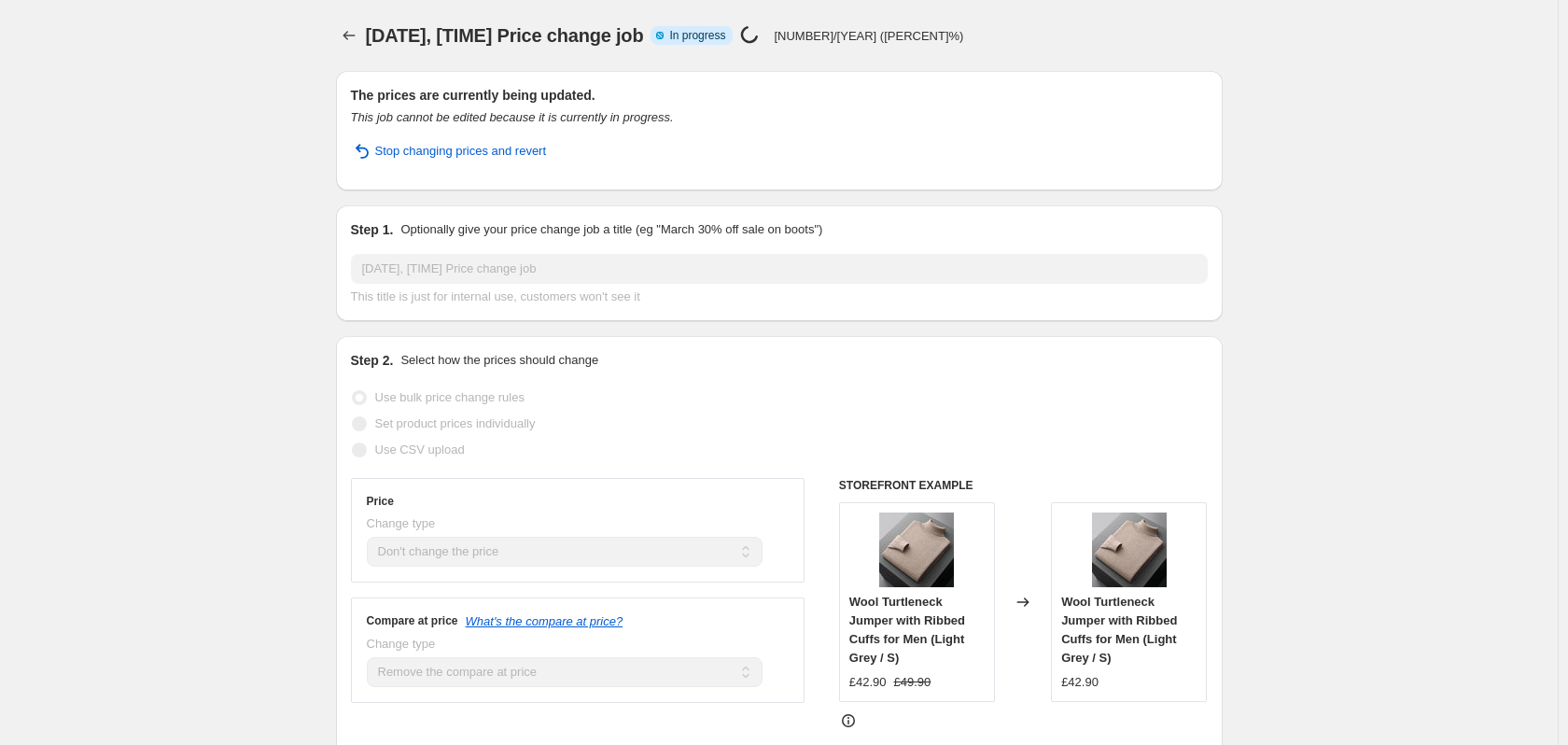 select on "no_change" 